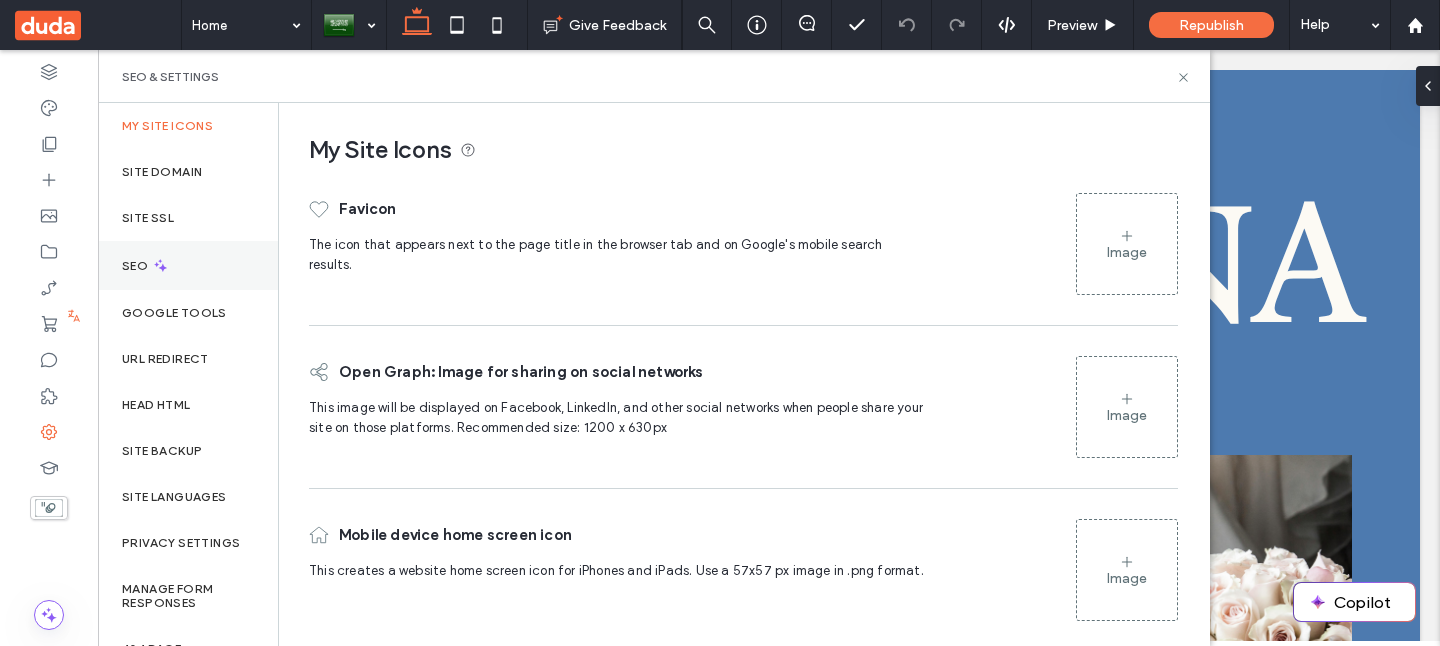 scroll, scrollTop: 0, scrollLeft: 0, axis: both 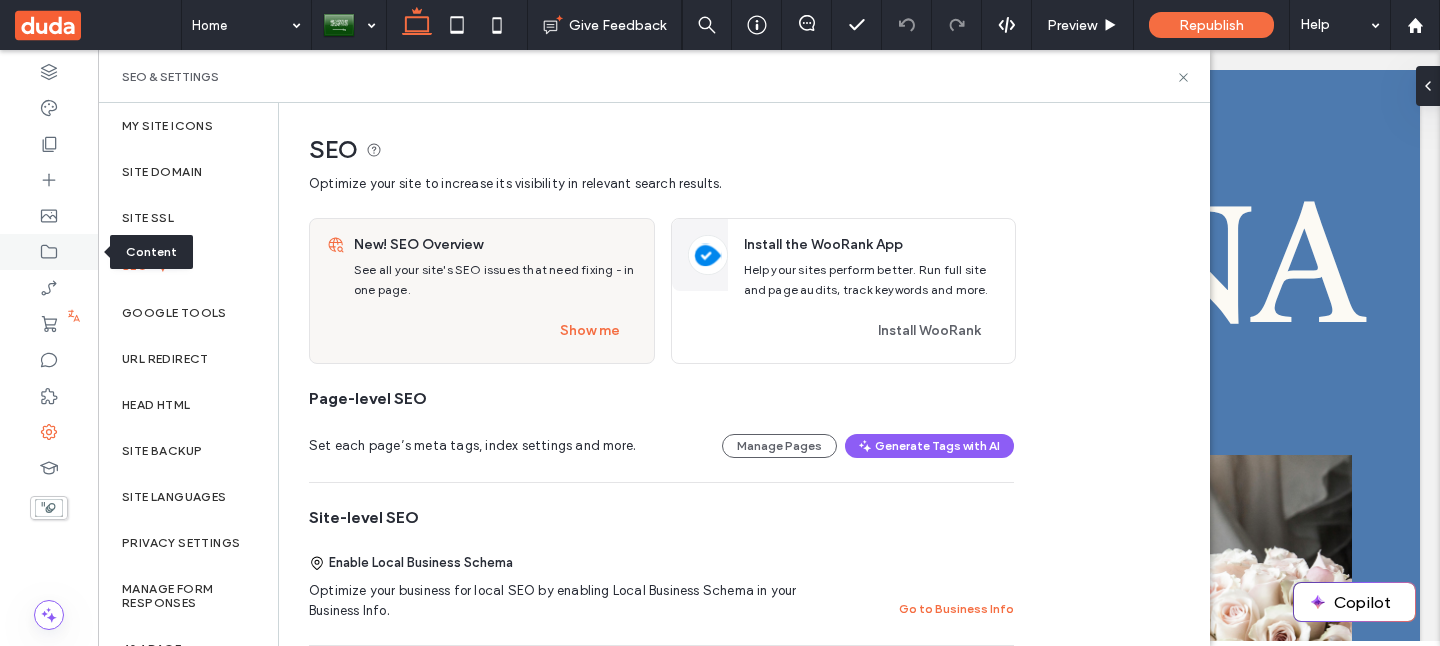 click at bounding box center [49, 252] 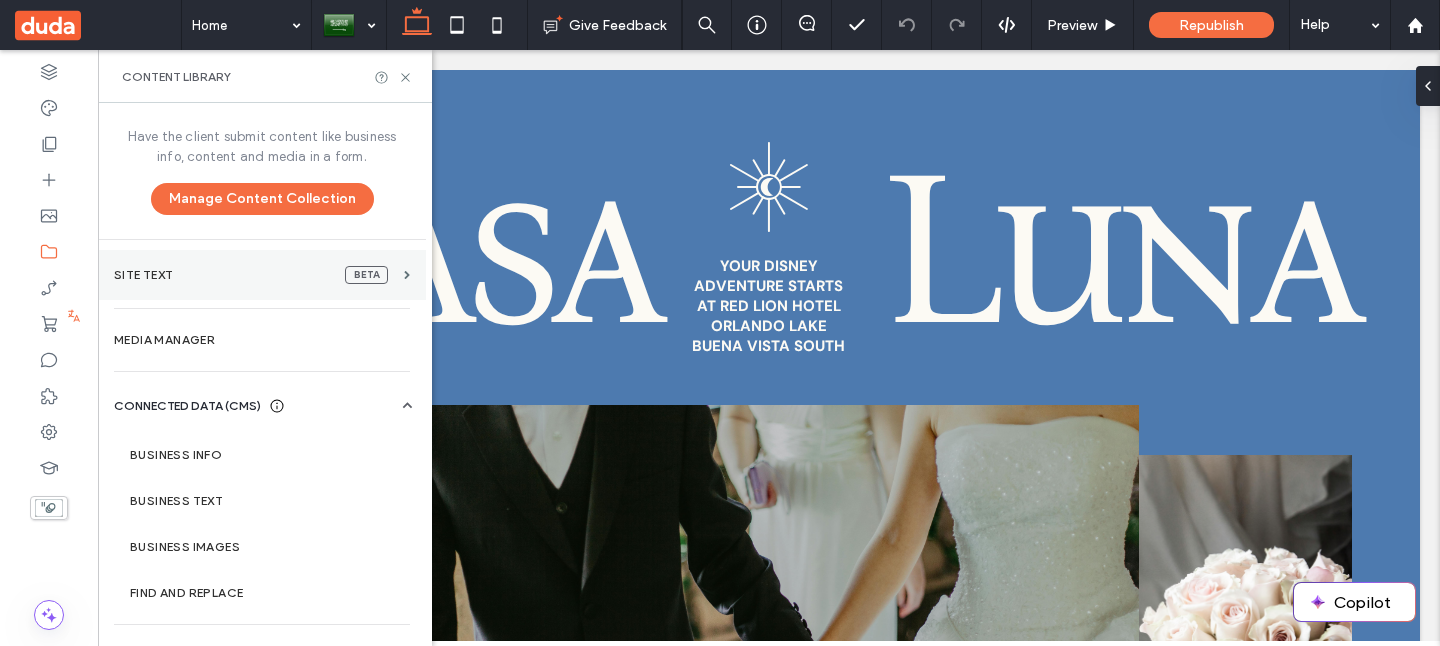 click on "Site Text" at bounding box center [221, 275] 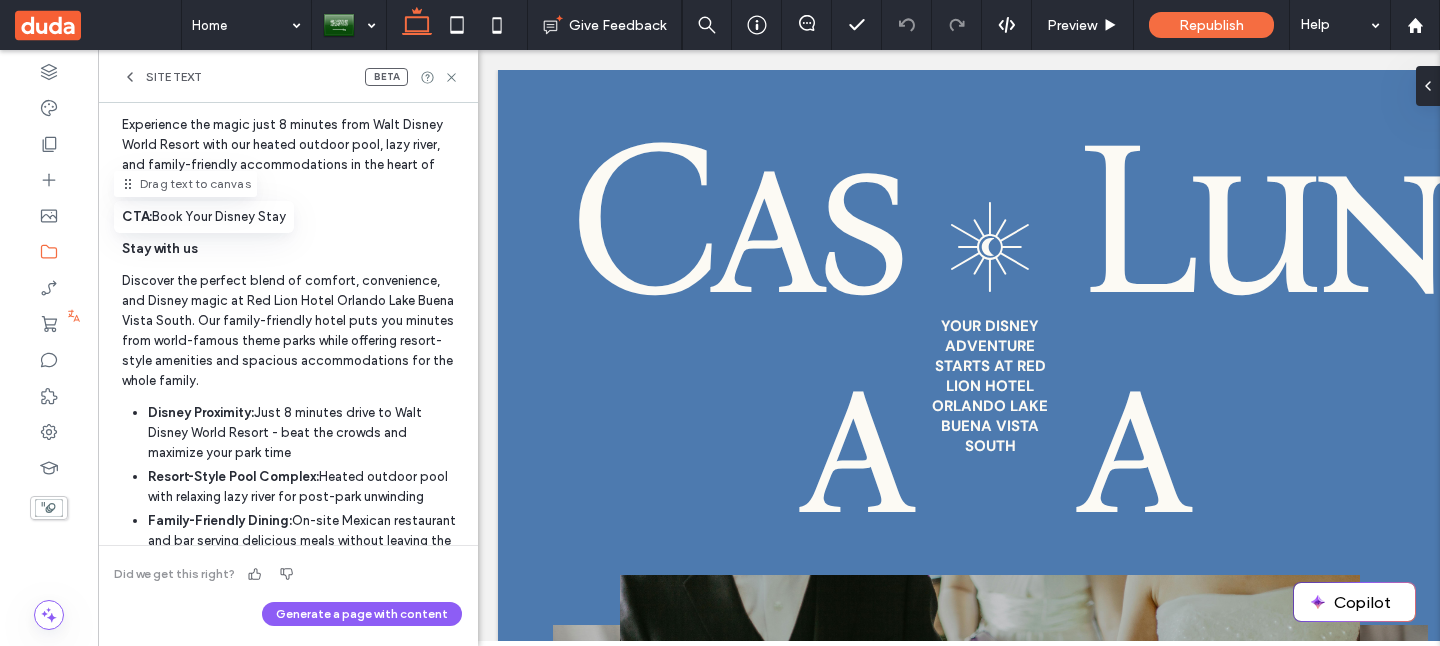scroll, scrollTop: 0, scrollLeft: 0, axis: both 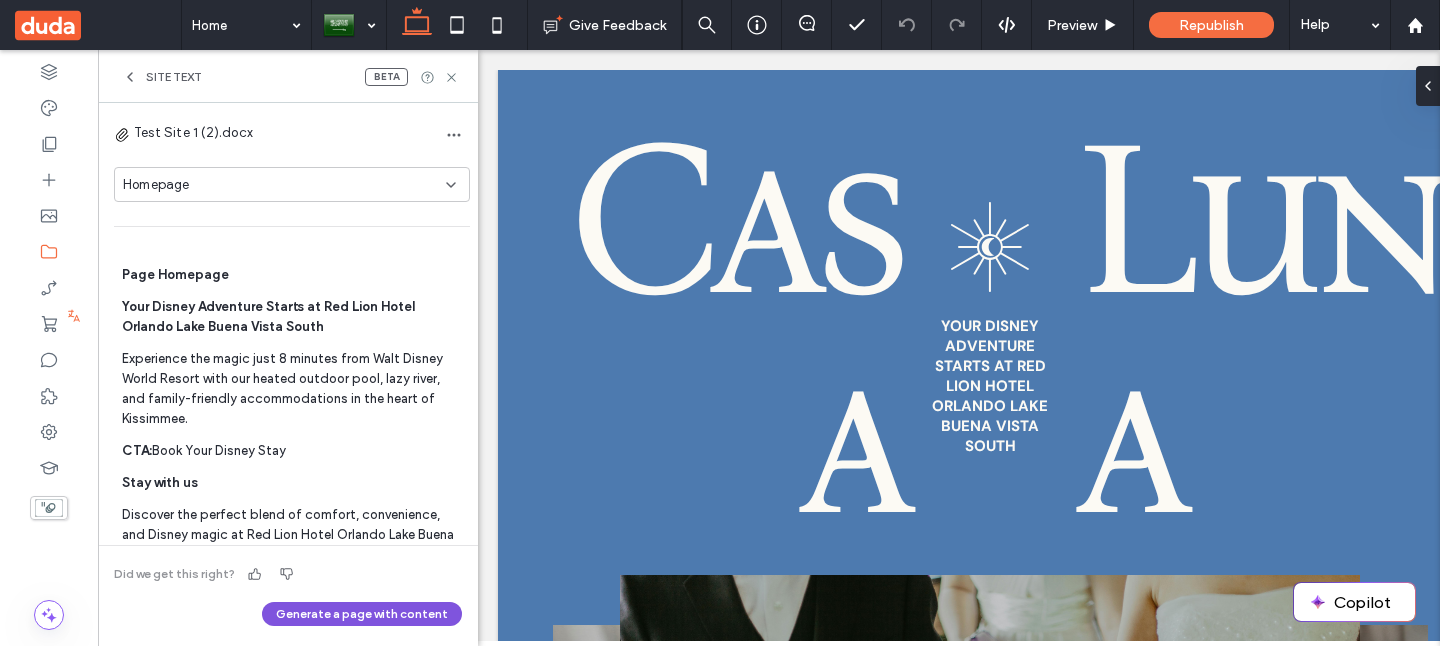 click on "Generate a page with content" at bounding box center (362, 614) 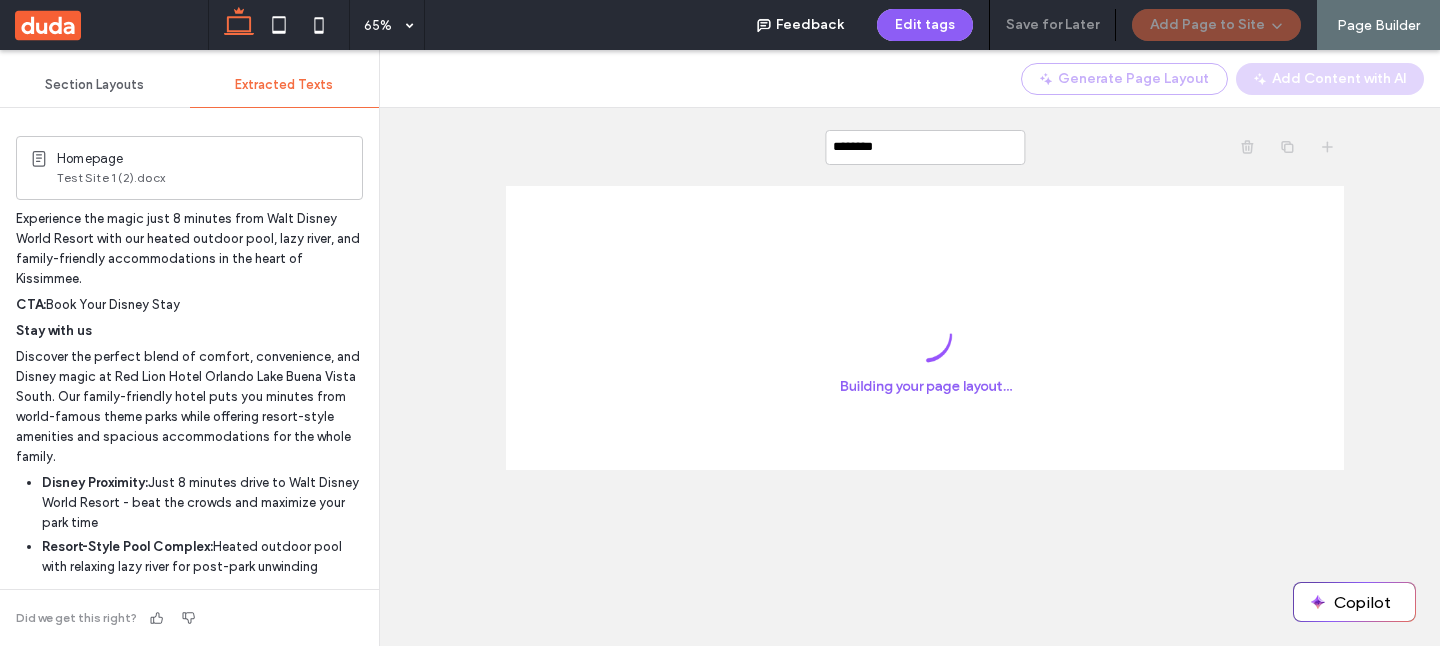 scroll, scrollTop: 0, scrollLeft: 0, axis: both 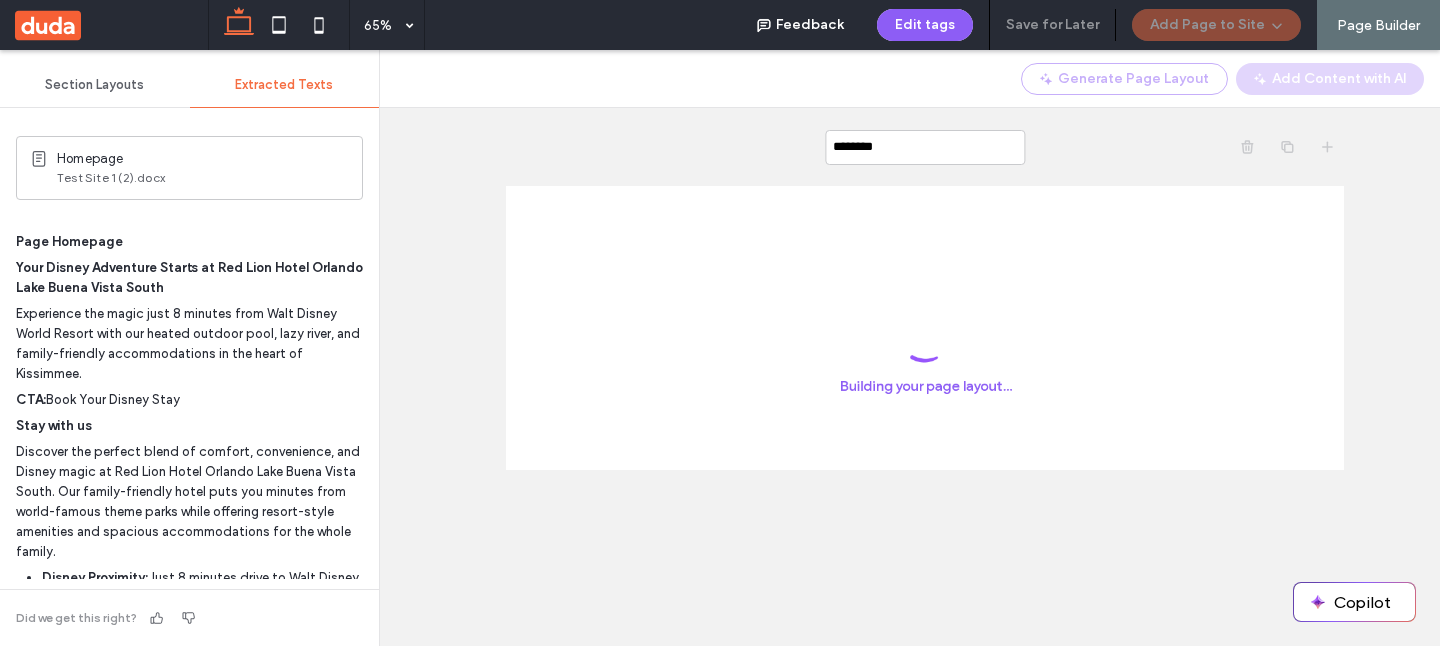 click on "********" at bounding box center [796, 348] 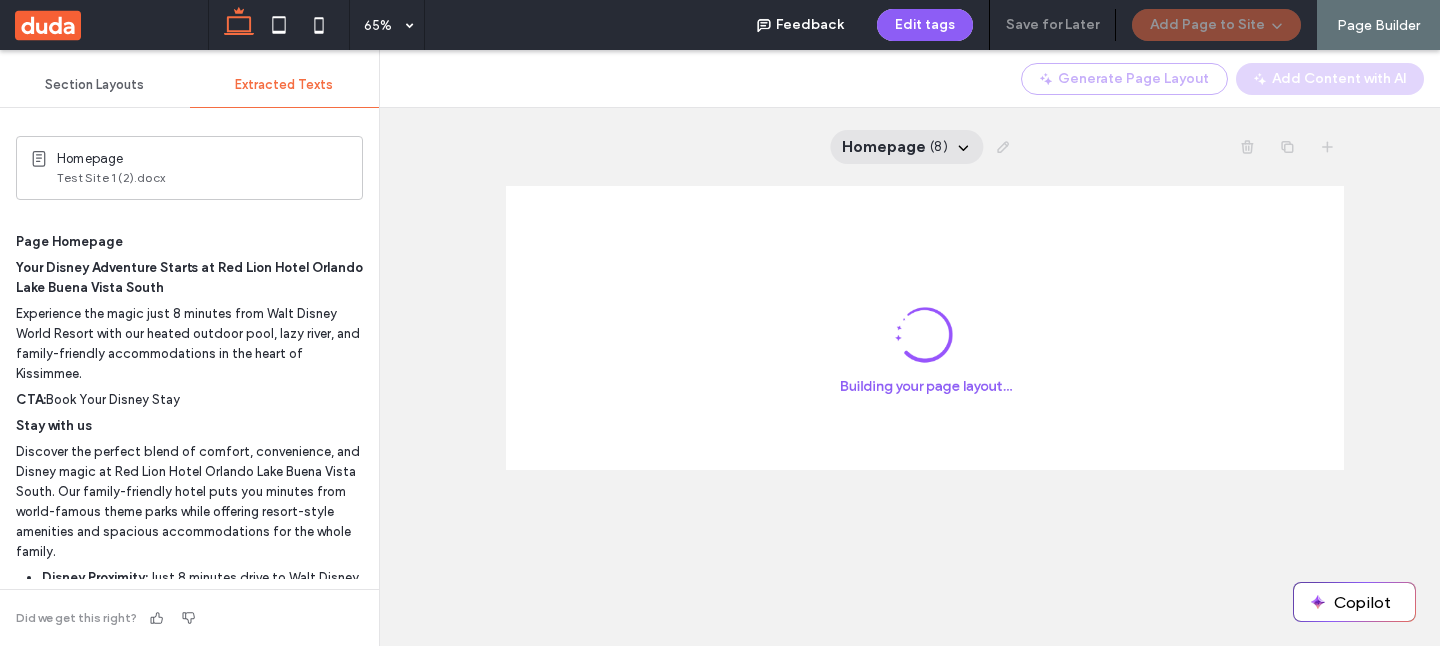 click on "Homepage" at bounding box center [884, 147] 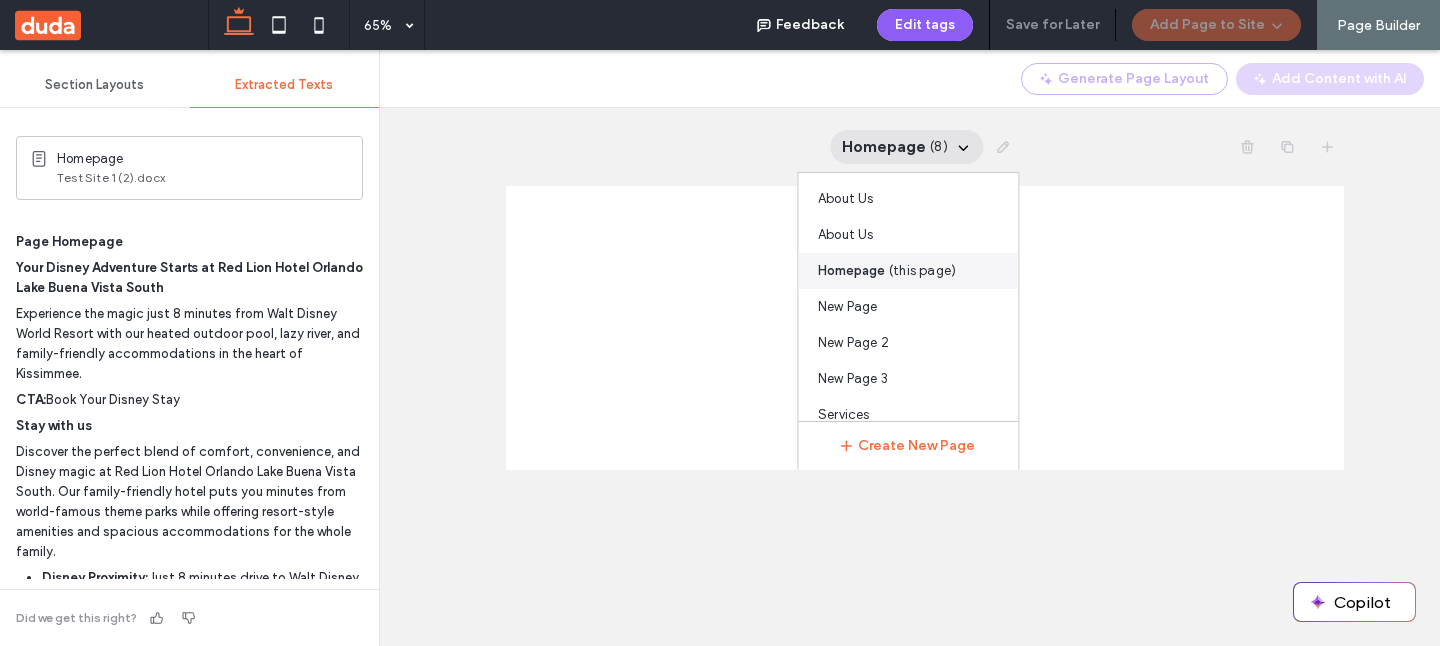 scroll, scrollTop: 56, scrollLeft: 0, axis: vertical 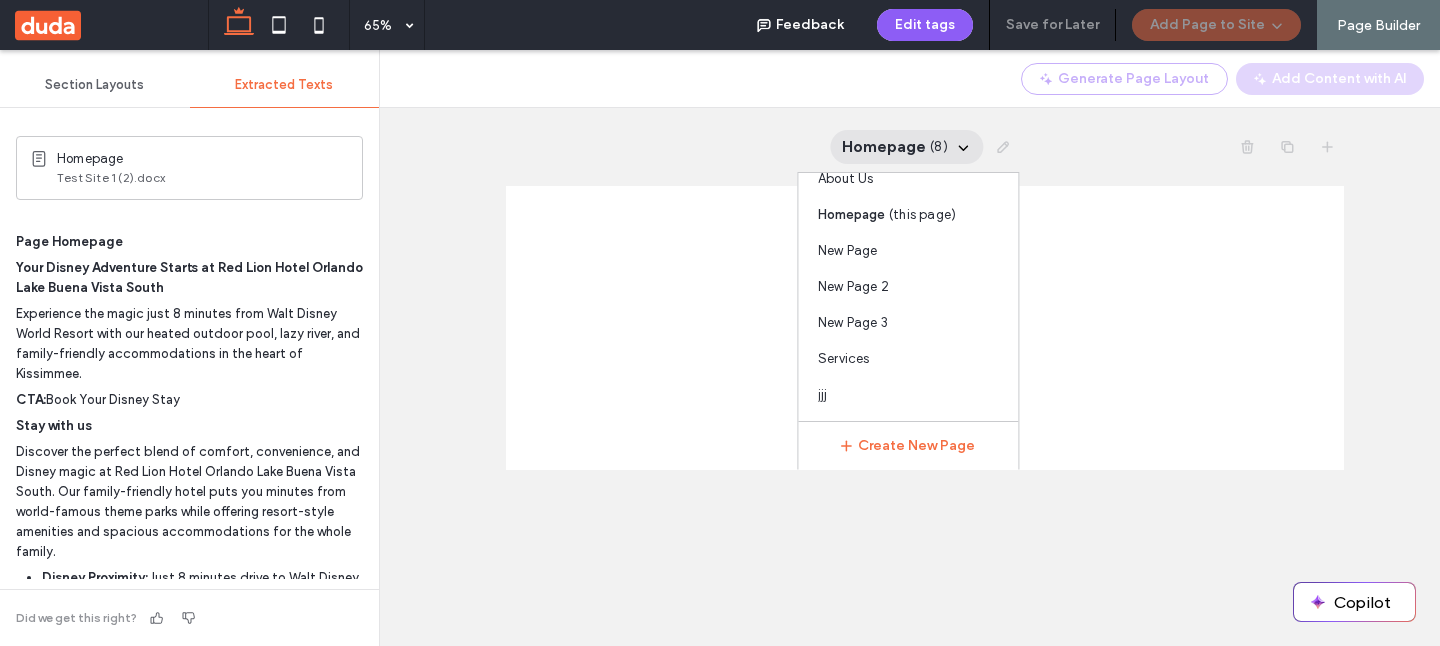 click on "Homepage ( 8 ) About Us About Us Homepage ( this page ) New Page New Page 2 New Page 3 Services jjj Create New Page" at bounding box center [796, 348] 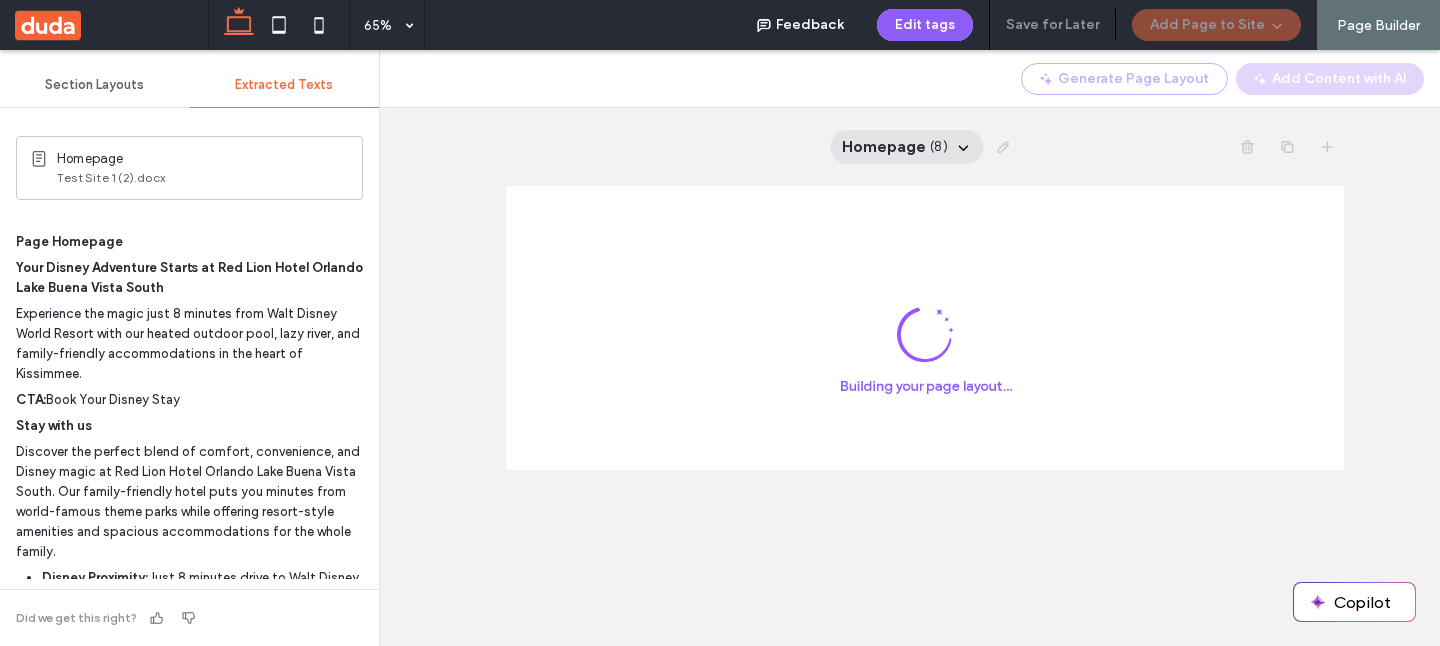 click on "Homepage ( 8 )" at bounding box center (907, 147) 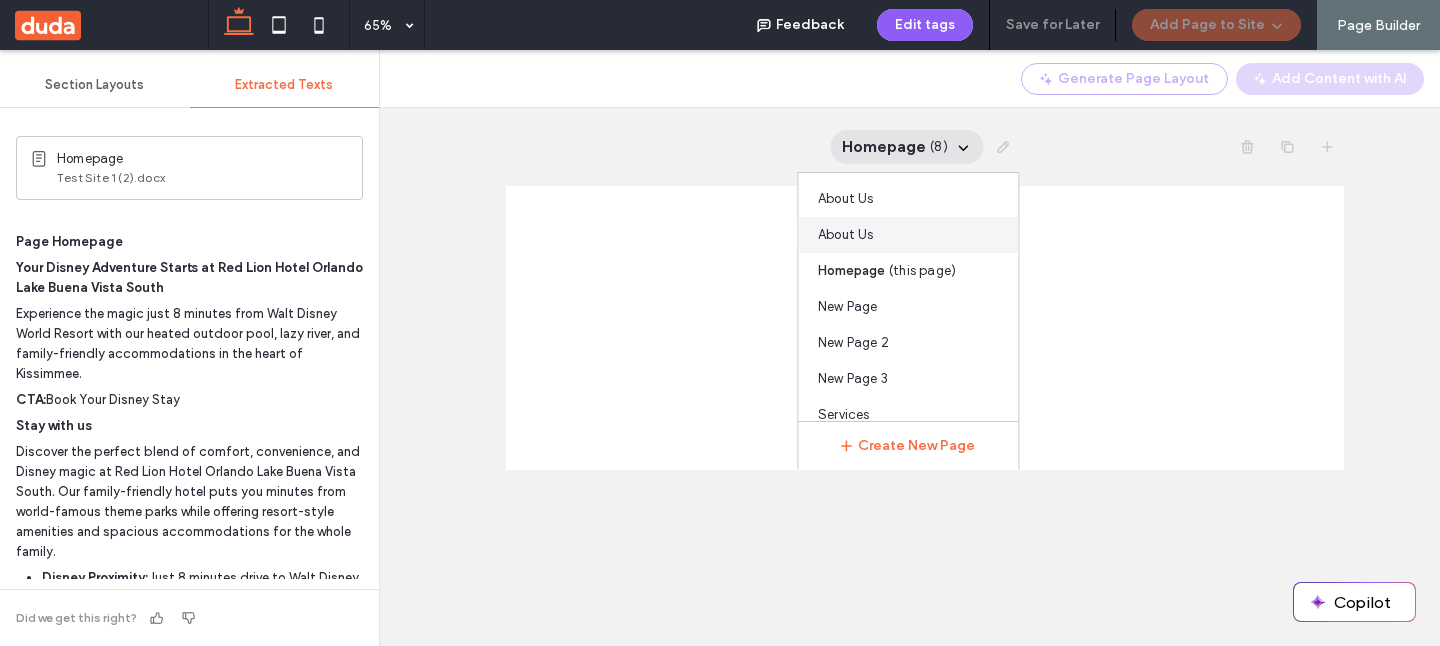 click on "About Us" at bounding box center [908, 235] 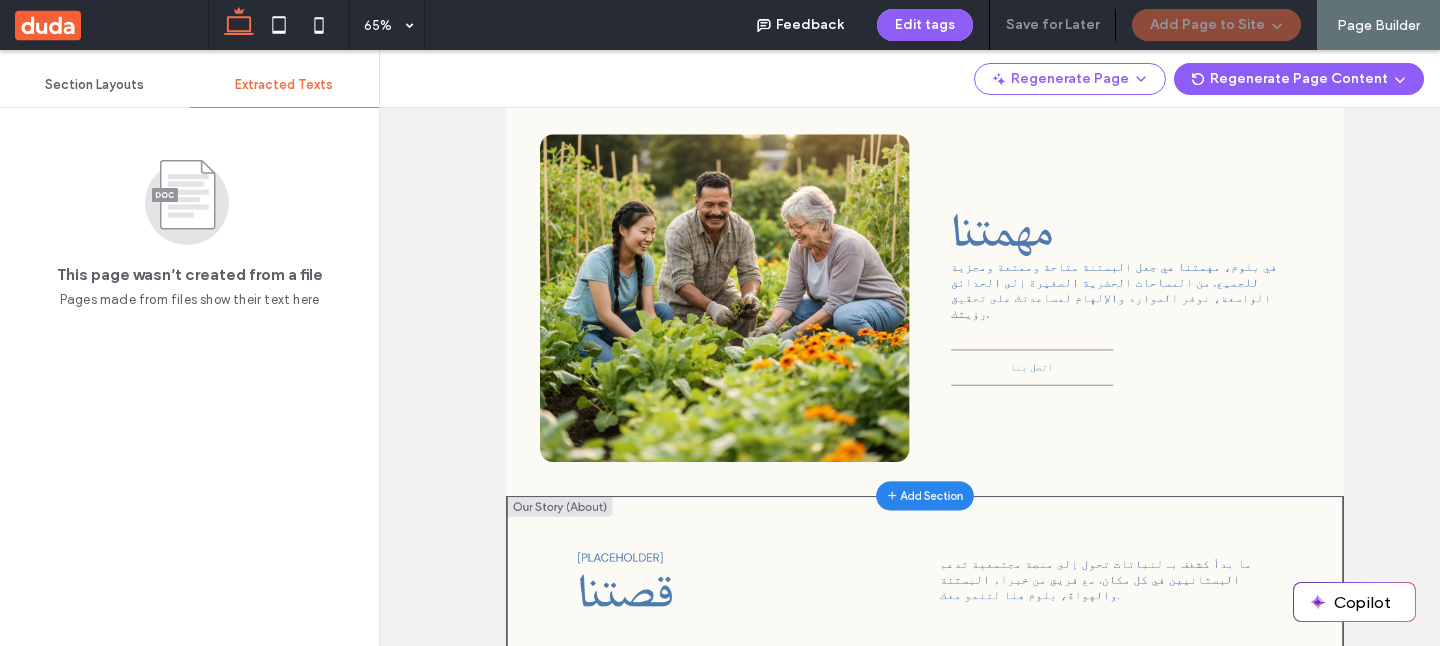scroll, scrollTop: 0, scrollLeft: 0, axis: both 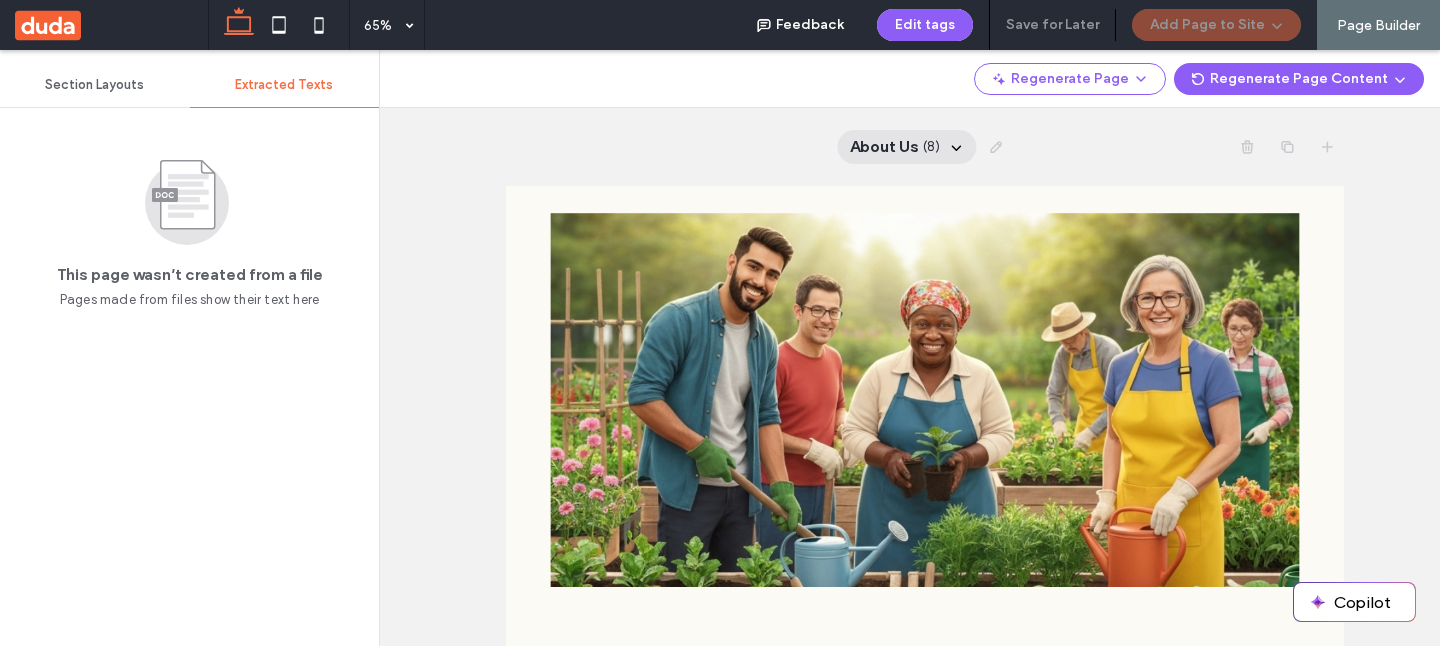 click 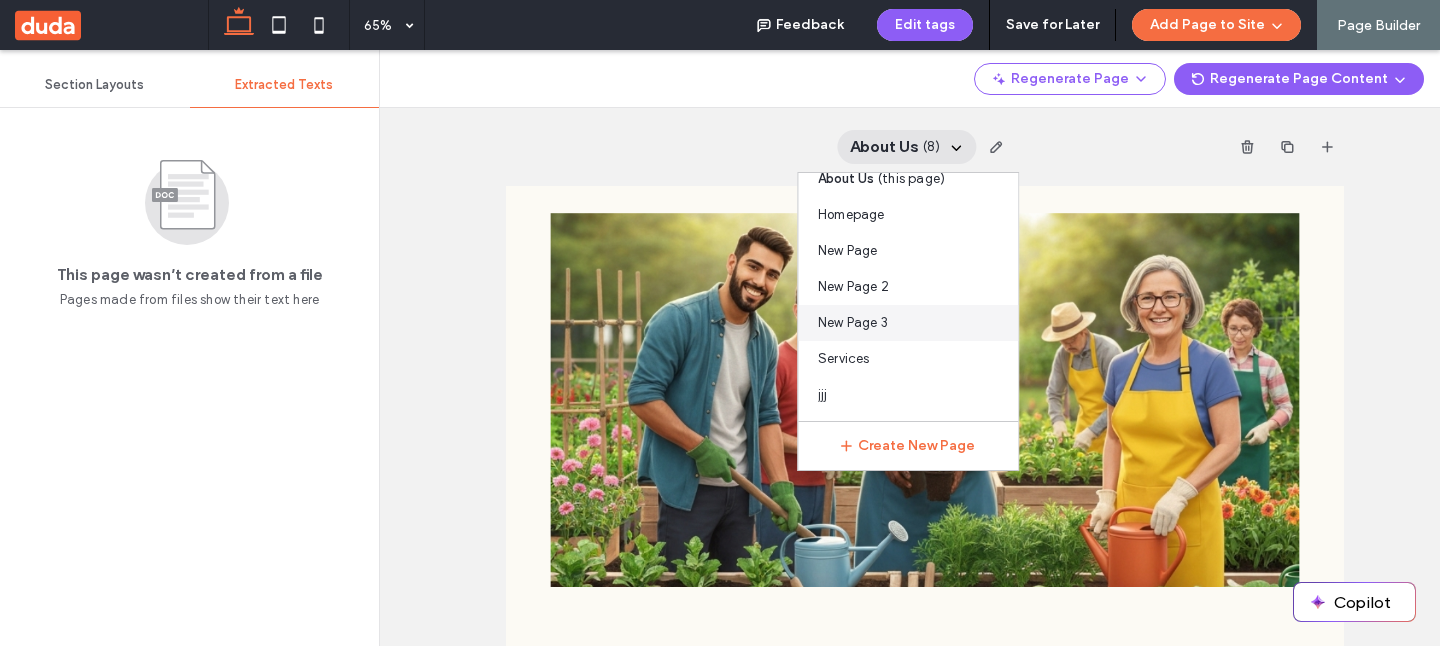 scroll, scrollTop: 0, scrollLeft: 0, axis: both 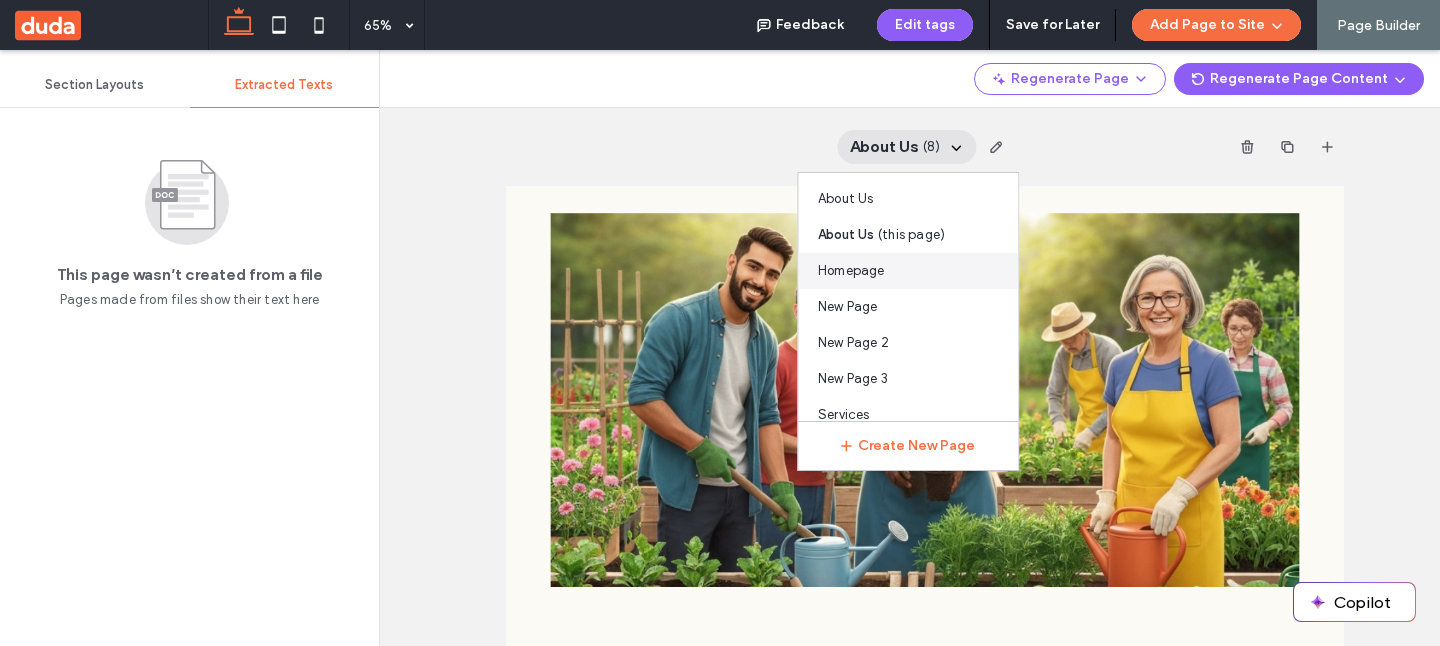 click on "Homepage" at bounding box center (908, 271) 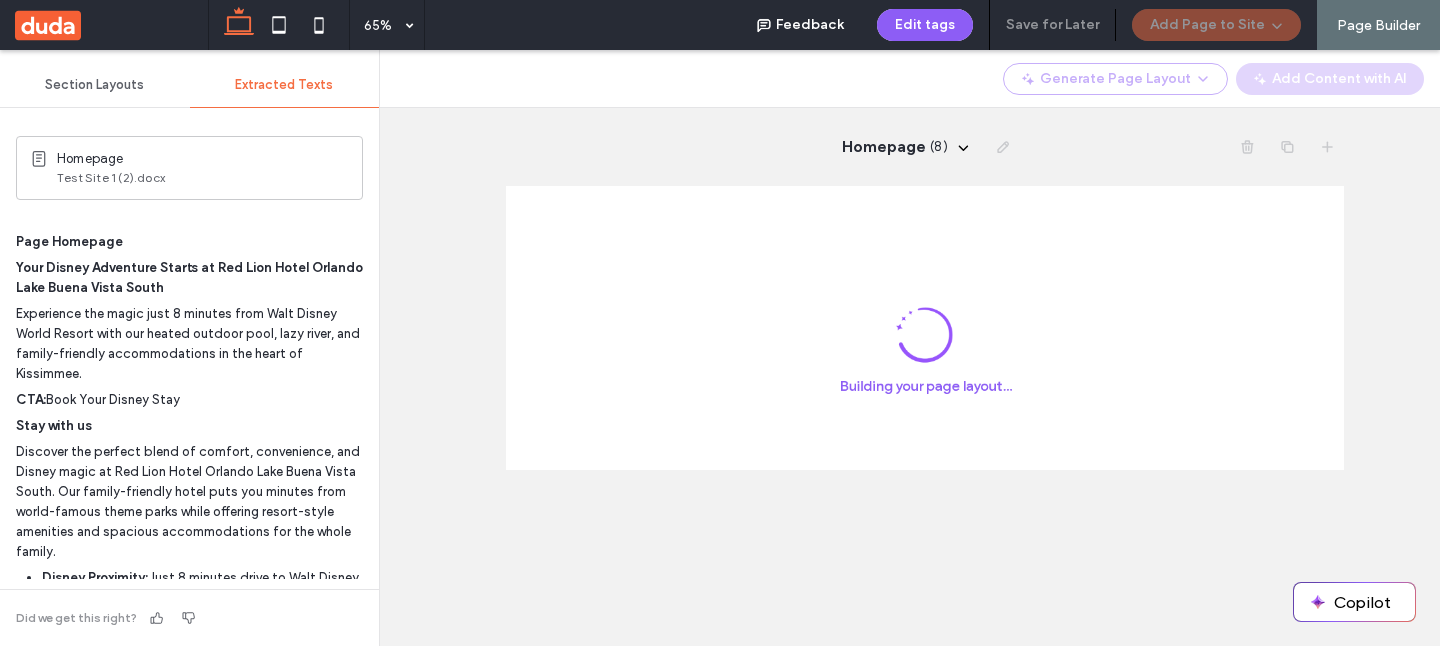scroll, scrollTop: 759, scrollLeft: 0, axis: vertical 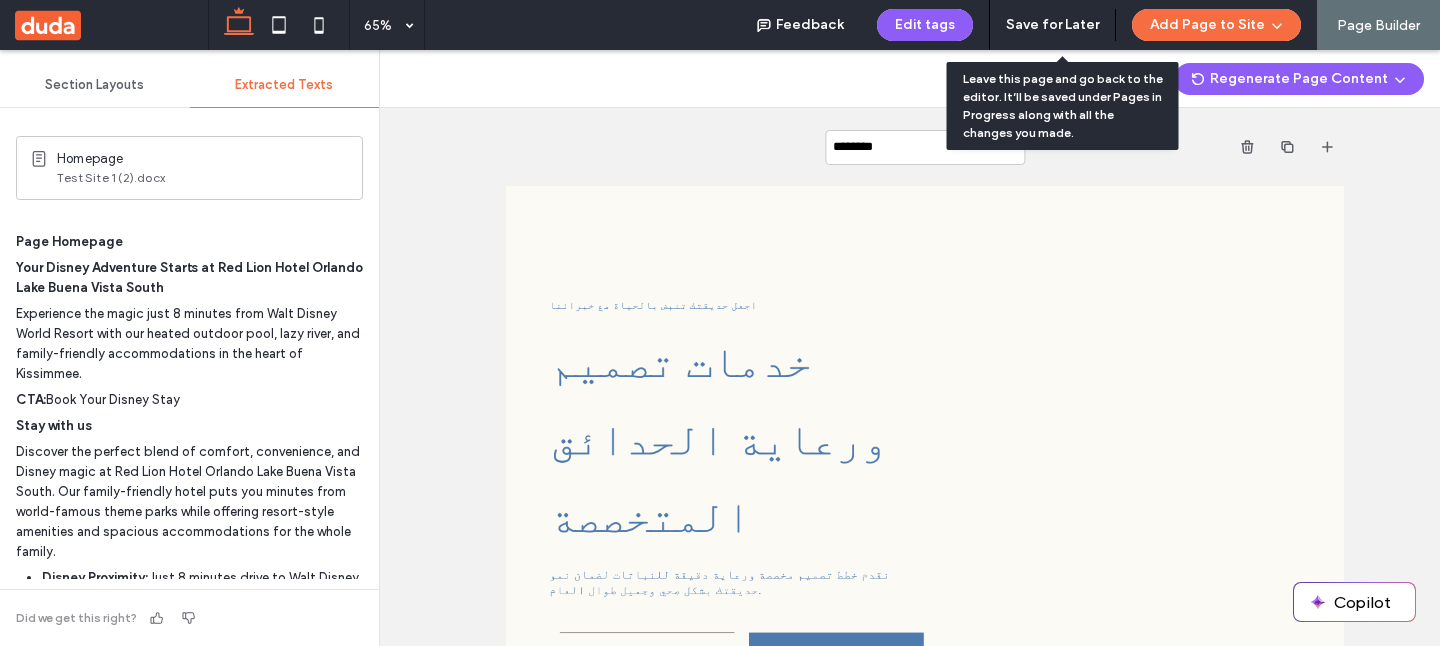 click on "Save for Later" at bounding box center (1052, 25) 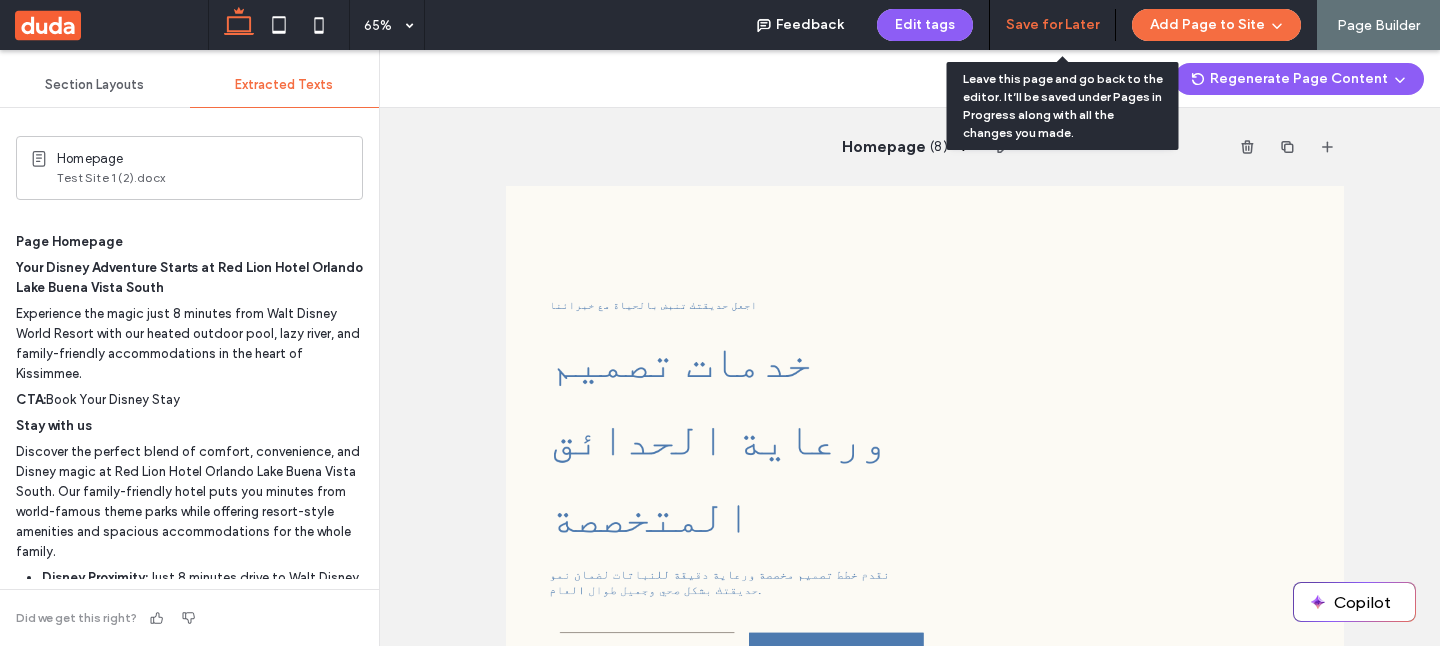 click on "Save for Later" at bounding box center (1052, 25) 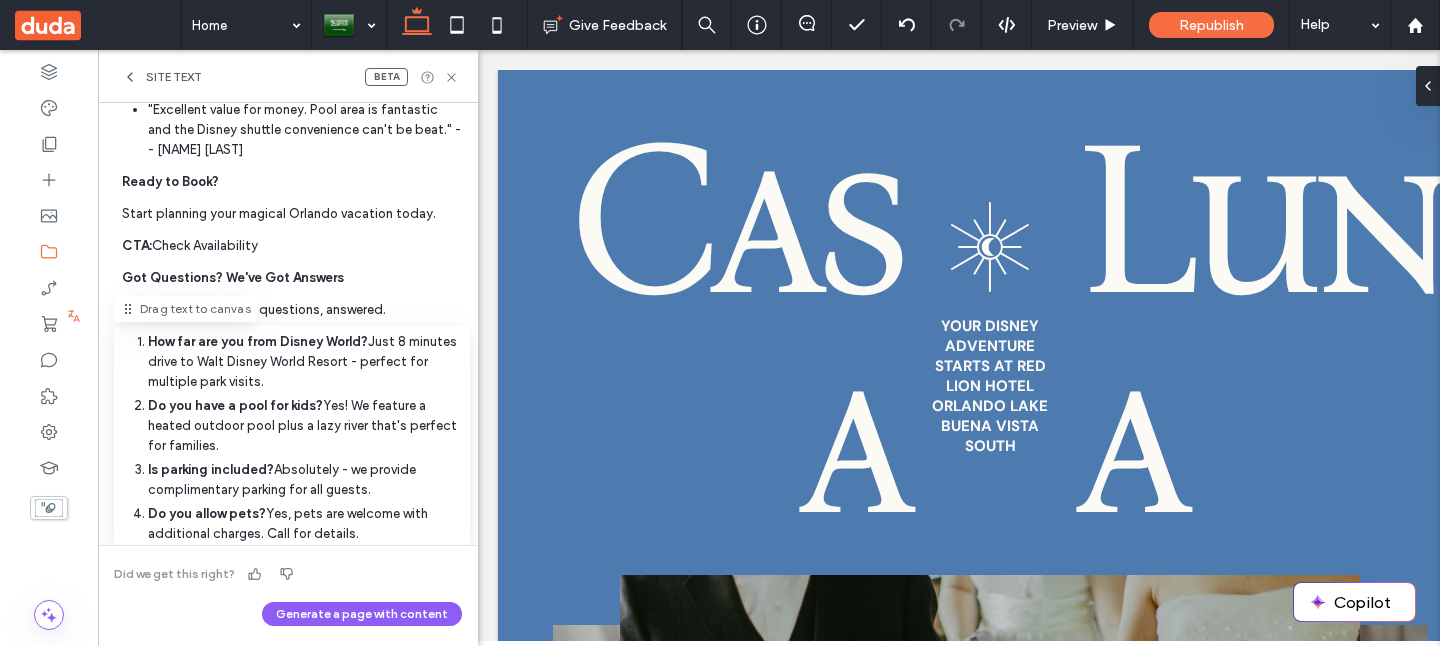 scroll, scrollTop: 911, scrollLeft: 0, axis: vertical 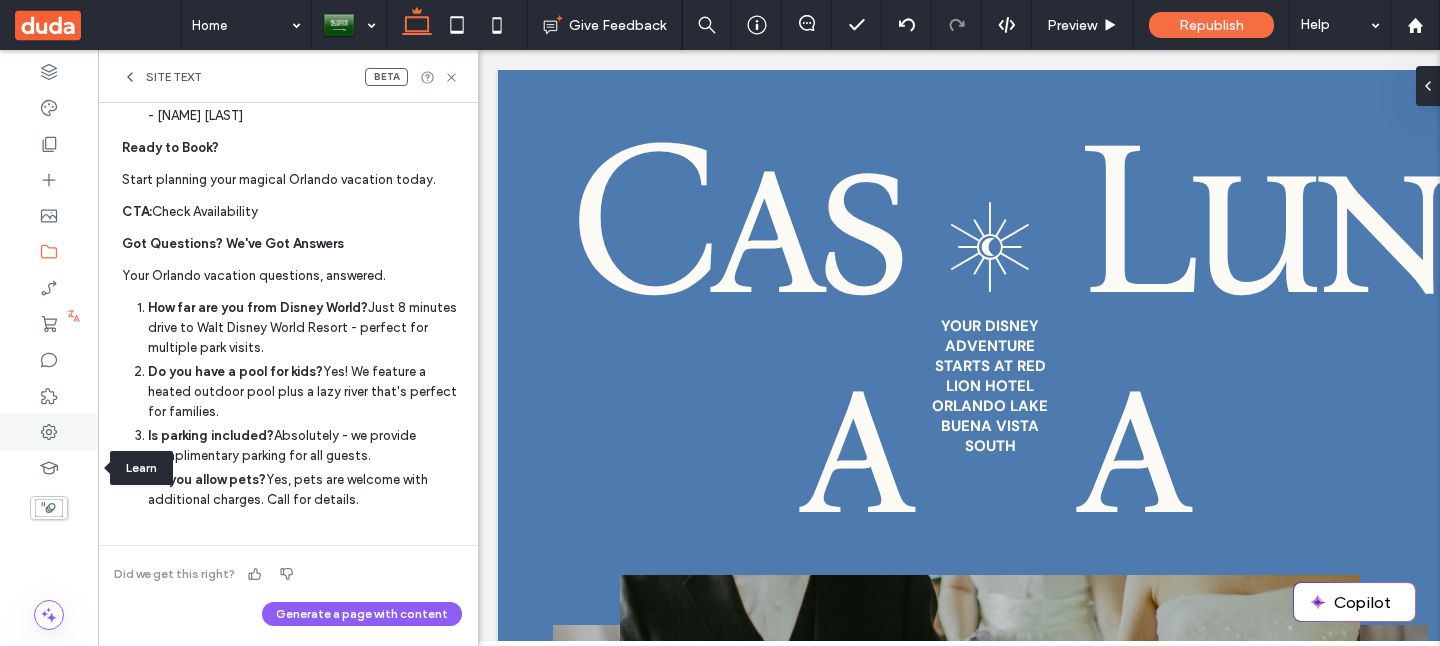 click 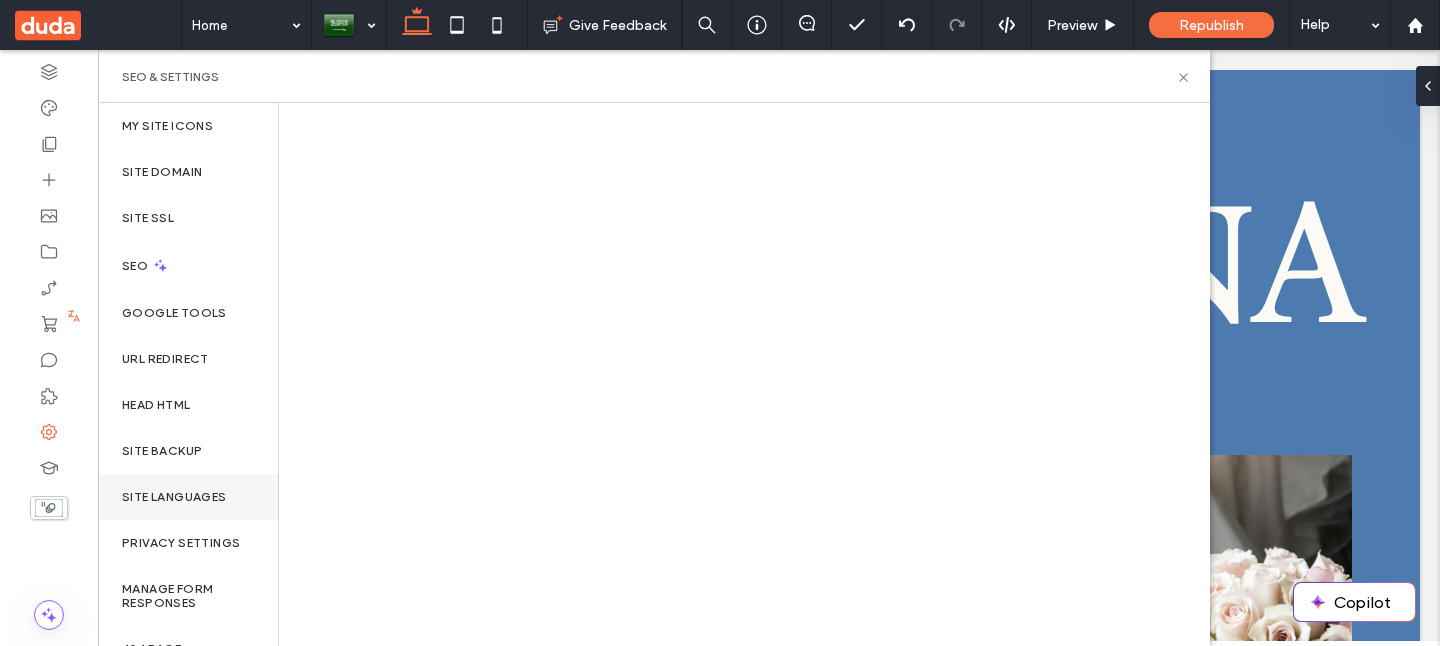click on "Site Languages" at bounding box center (188, 497) 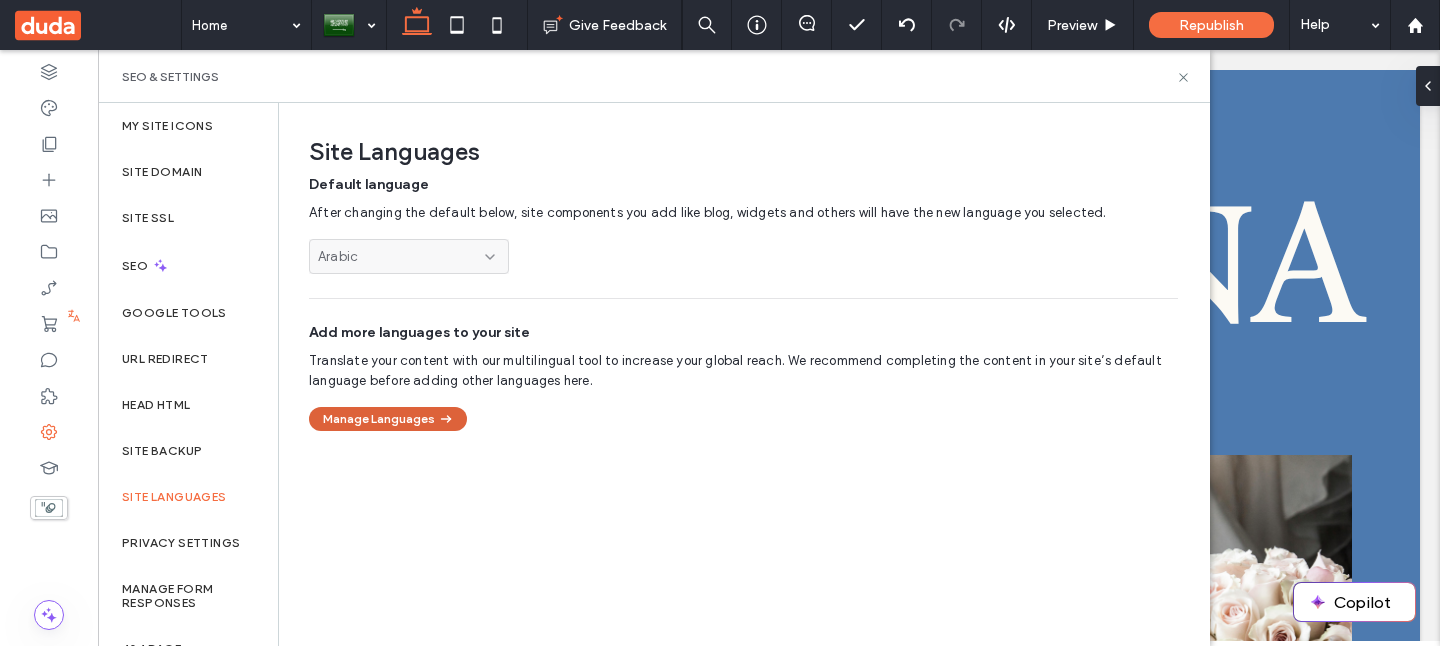 click on "Manage Languages" at bounding box center [388, 419] 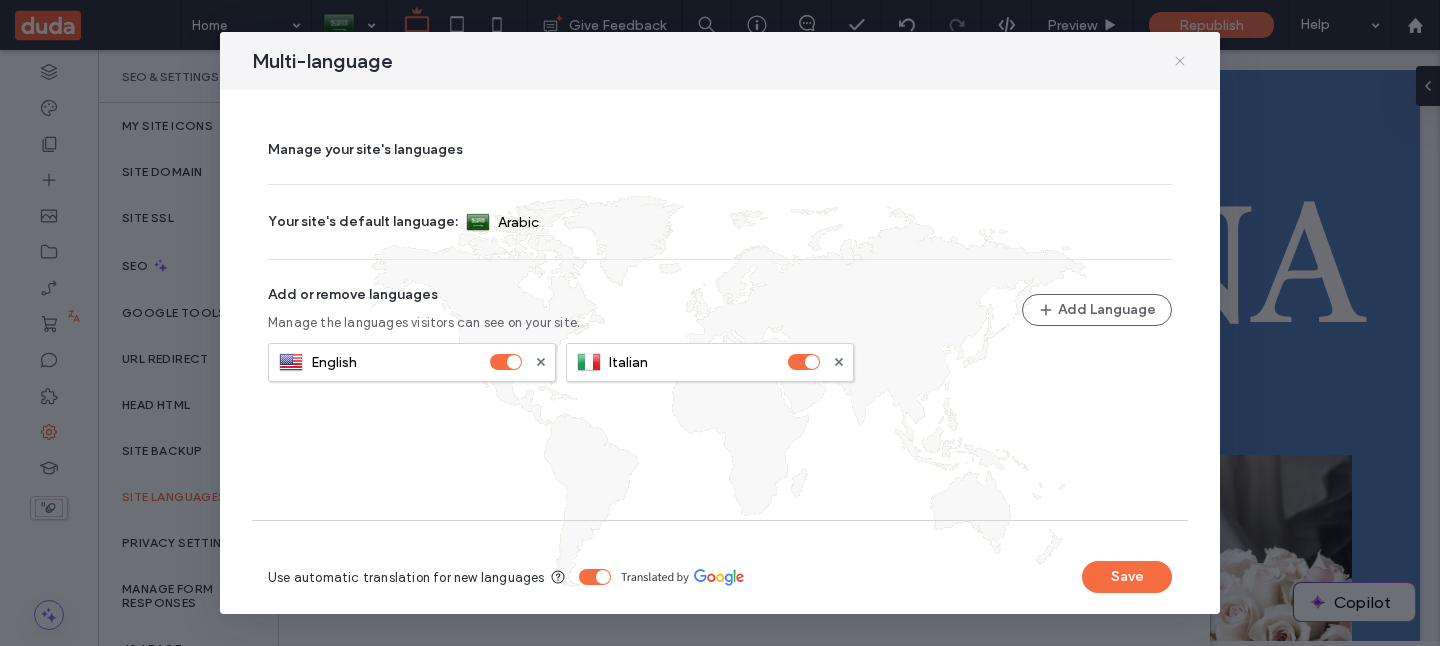 click 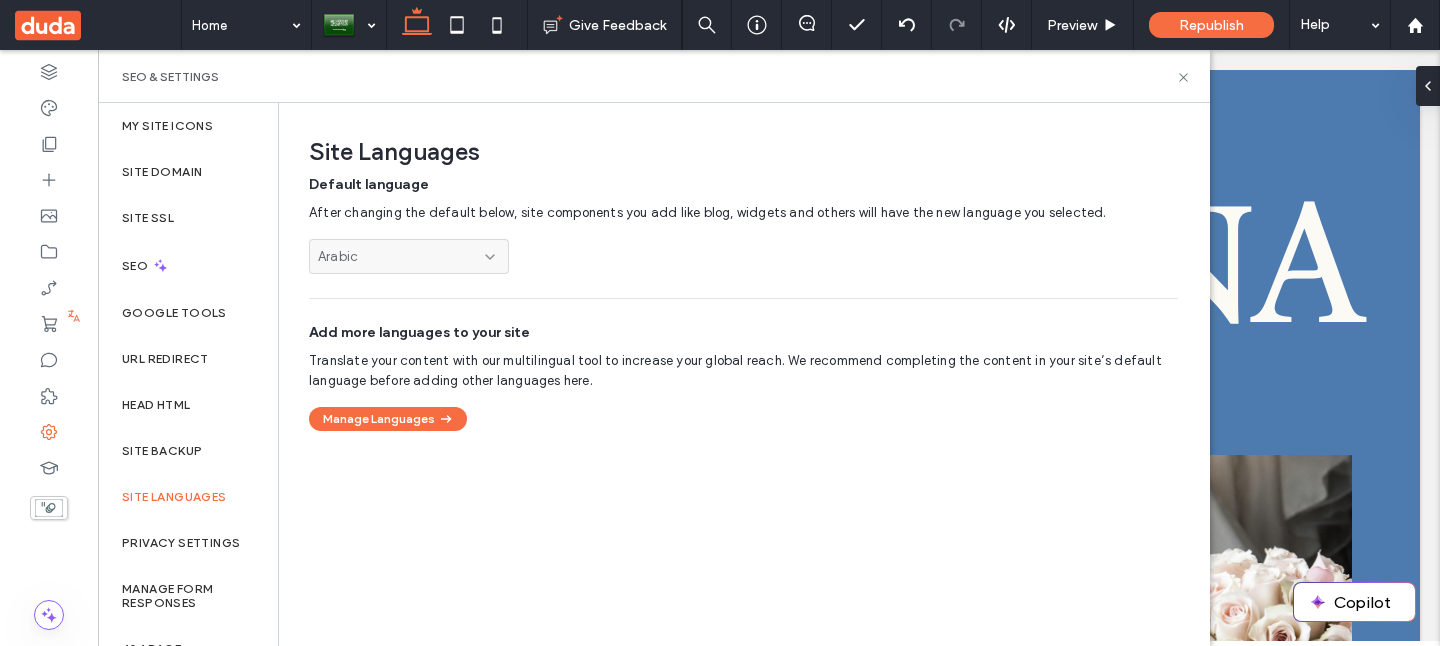 click on "Arabic" at bounding box center (409, 256) 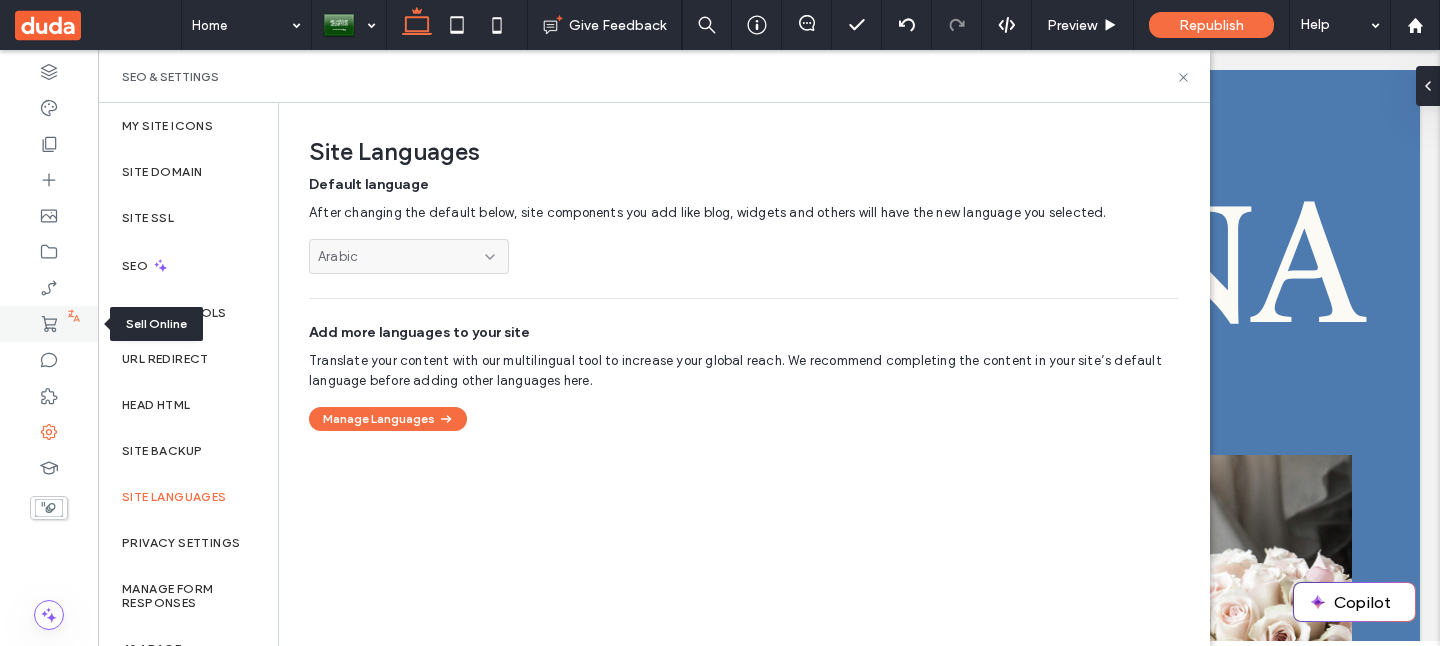 click 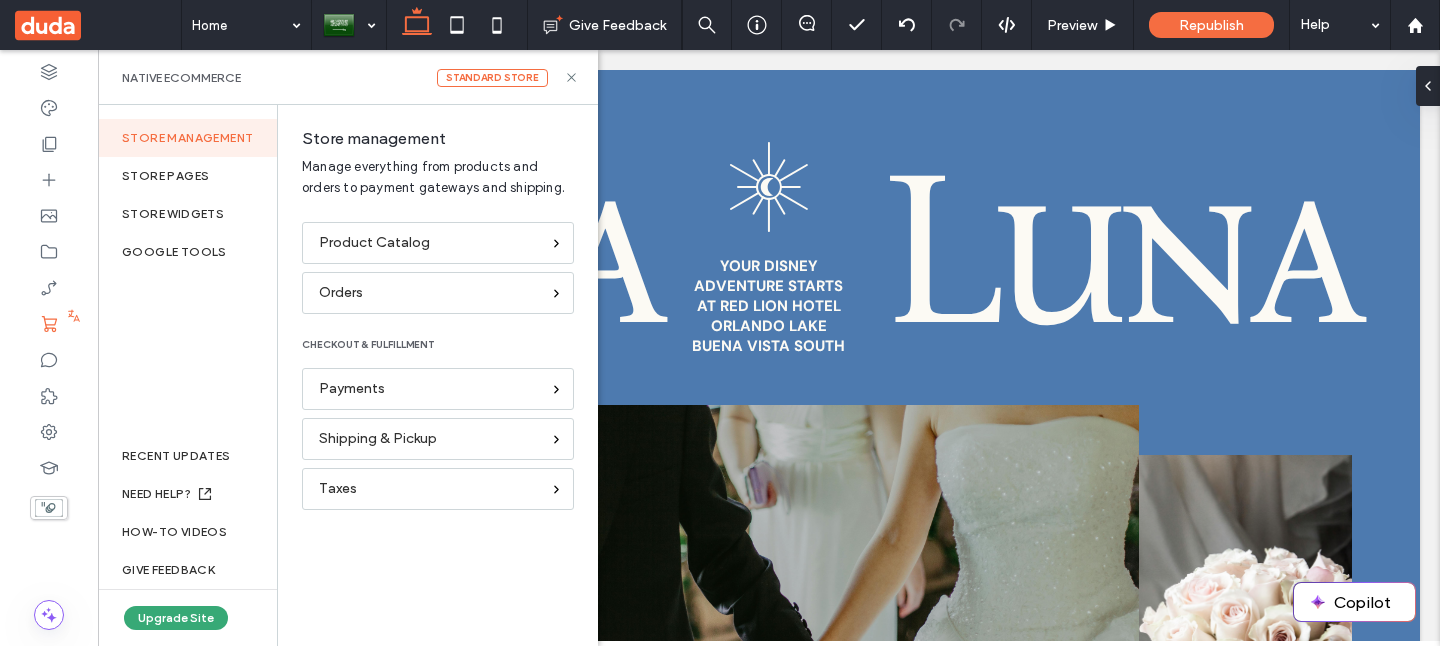 click 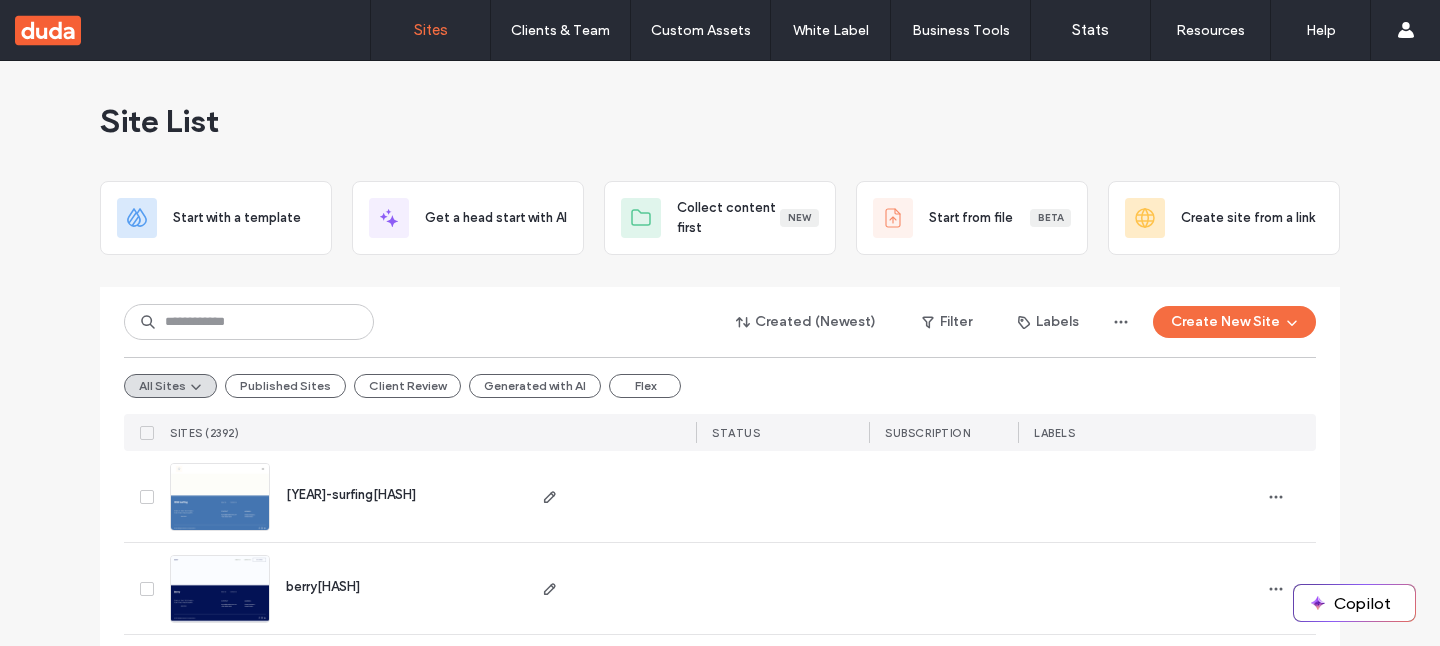 scroll, scrollTop: 0, scrollLeft: 0, axis: both 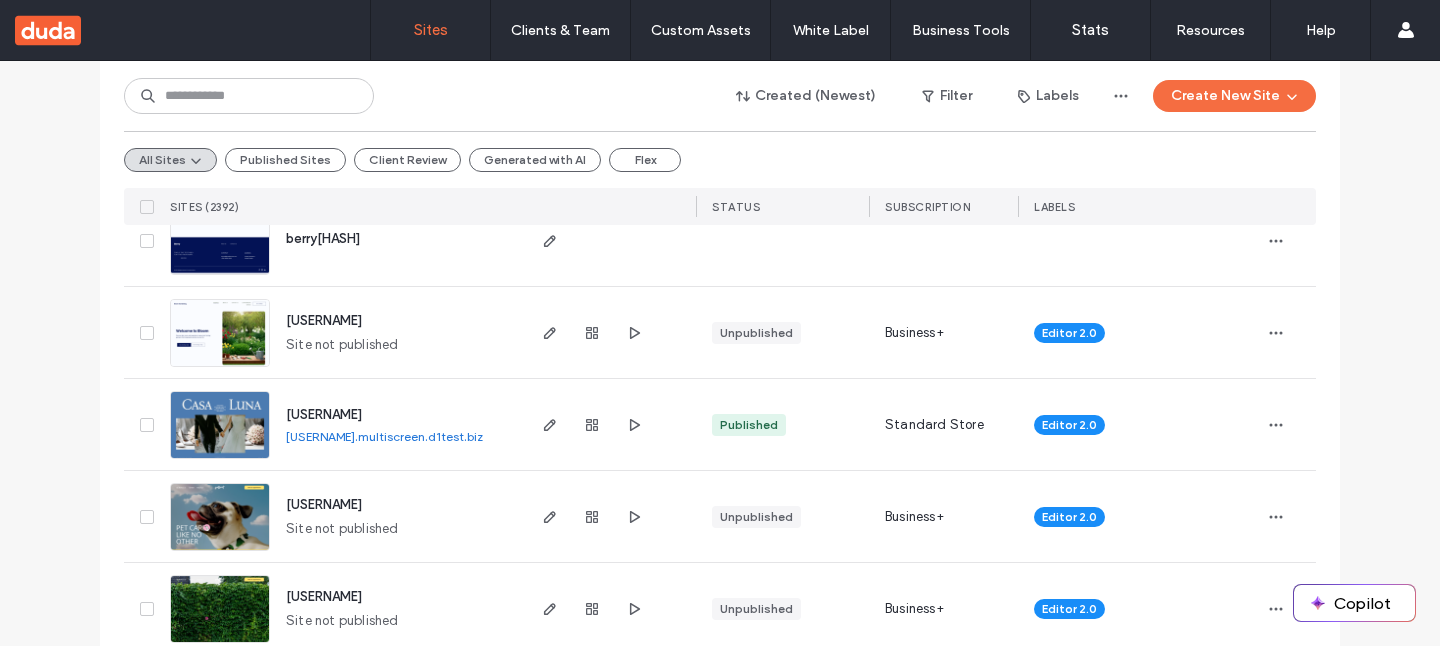 click at bounding box center (220, 368) 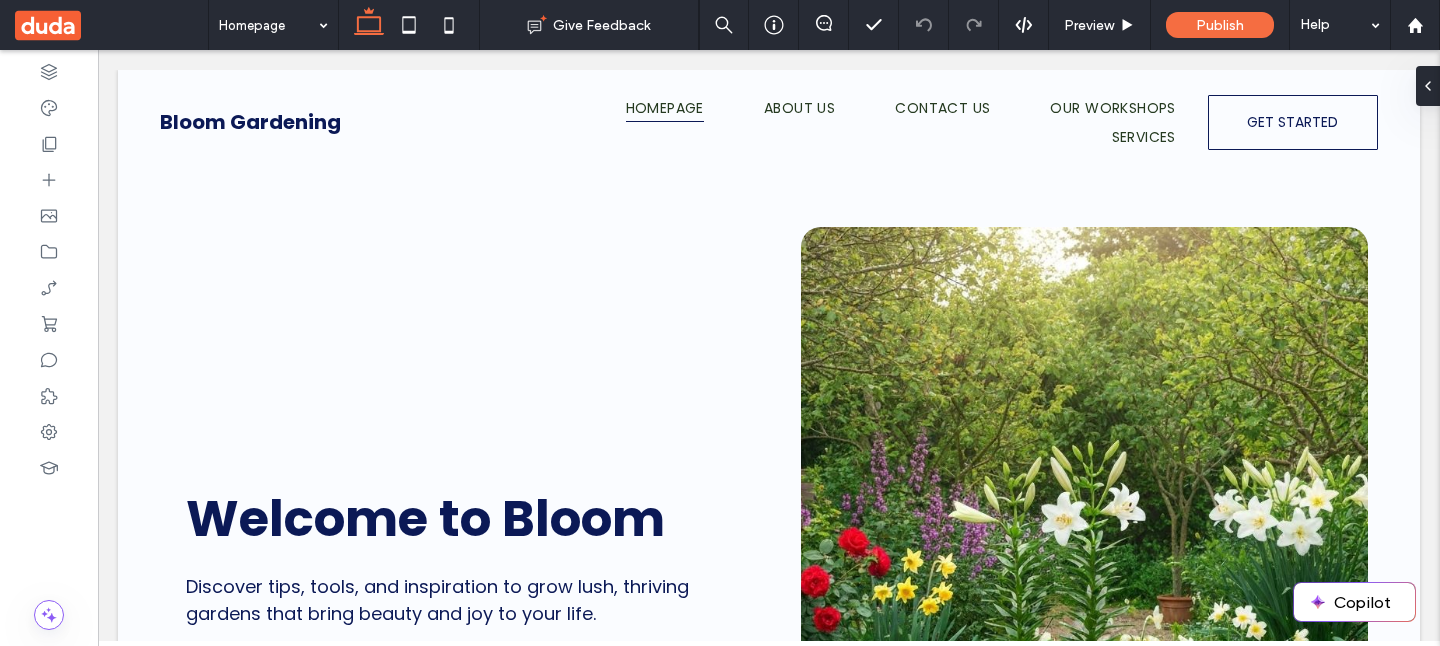 scroll, scrollTop: 0, scrollLeft: 0, axis: both 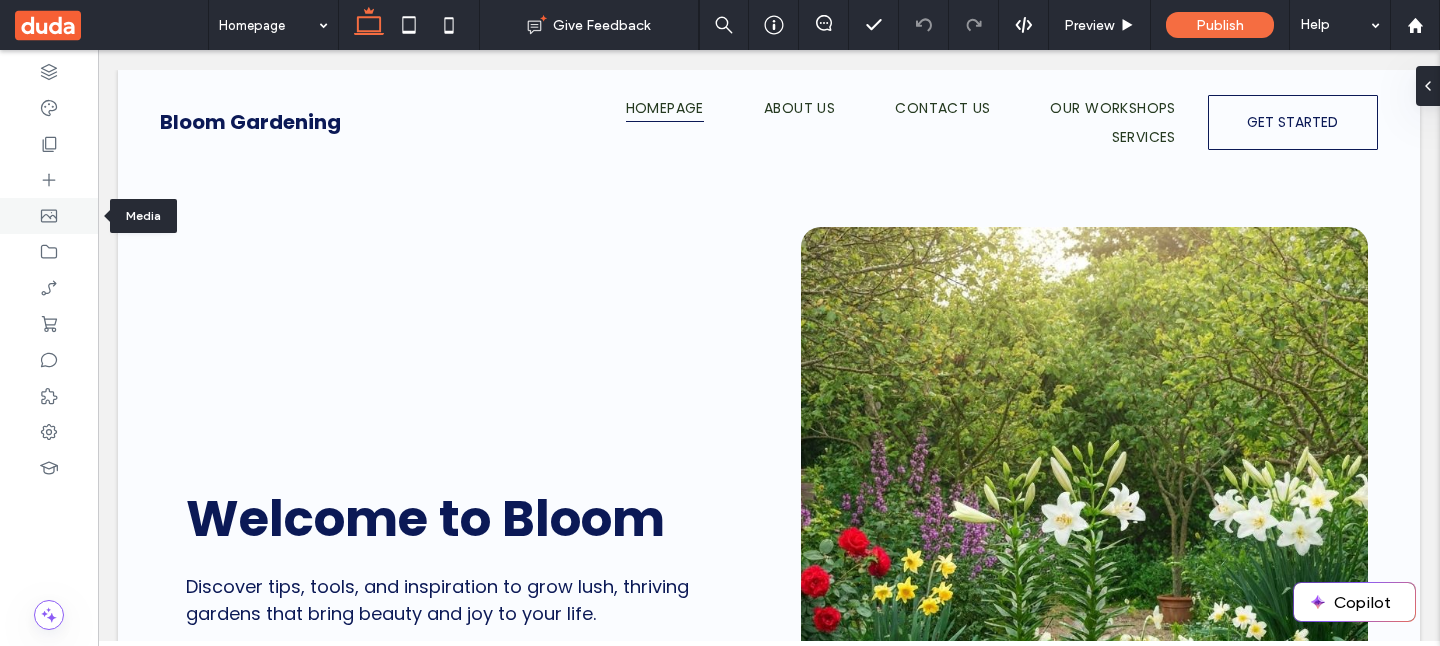 click 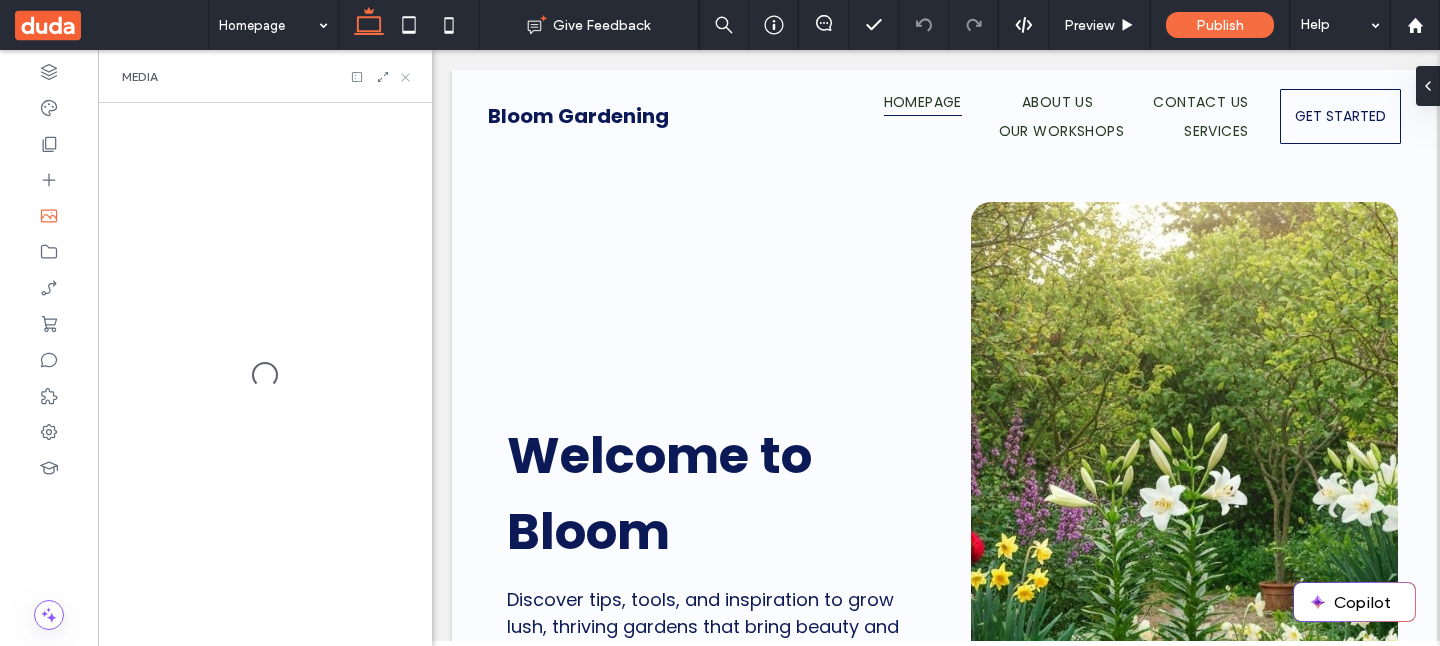 click 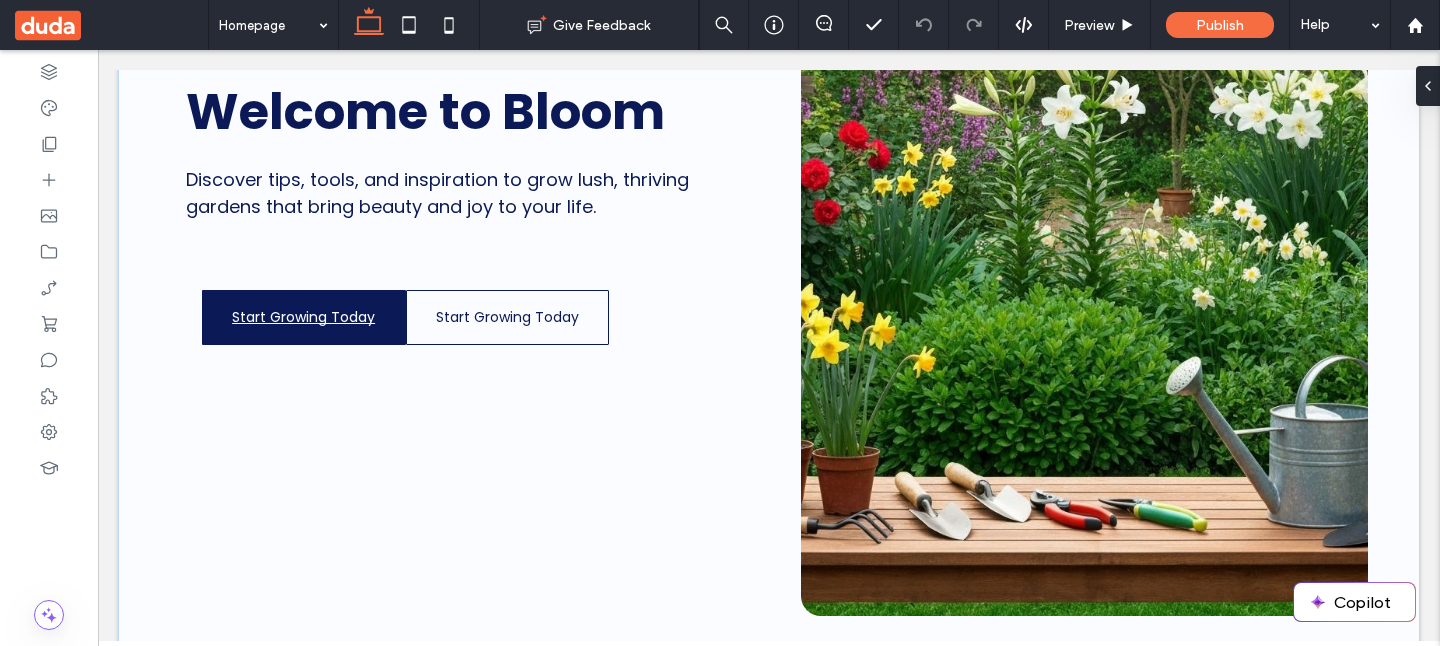 scroll, scrollTop: 0, scrollLeft: 0, axis: both 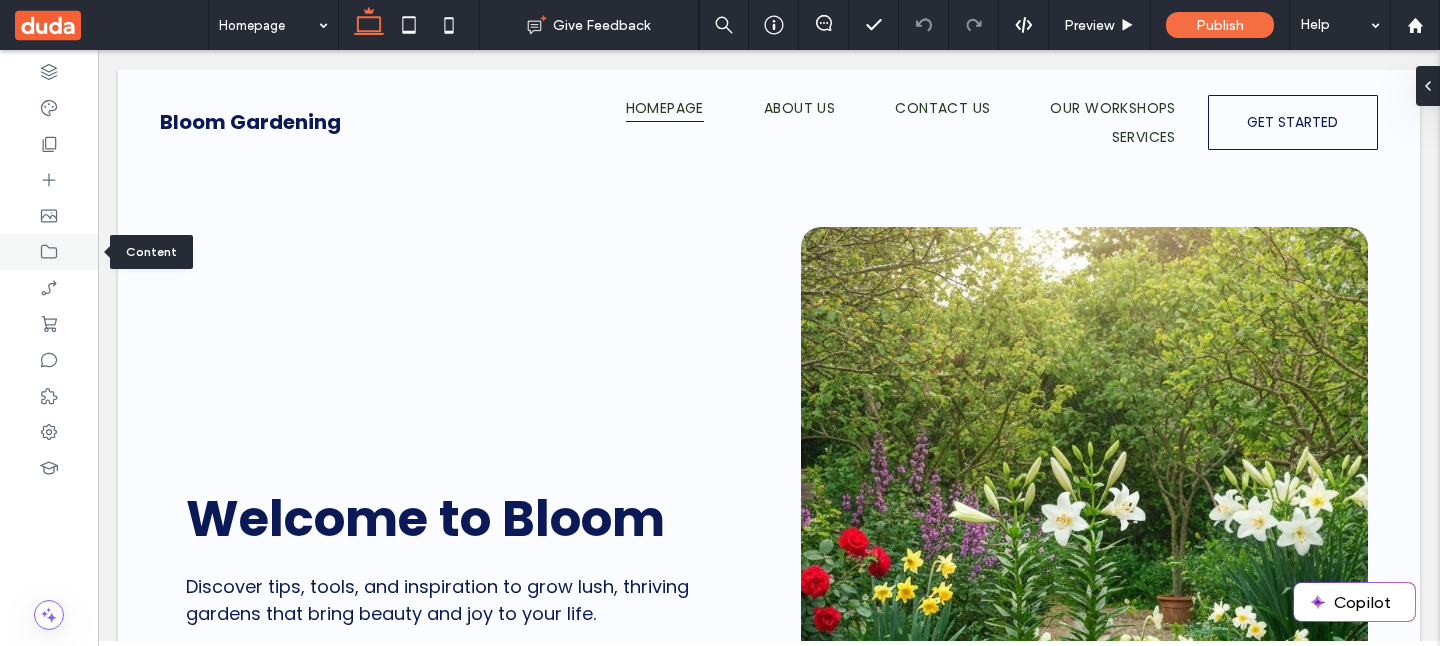 click at bounding box center [49, 252] 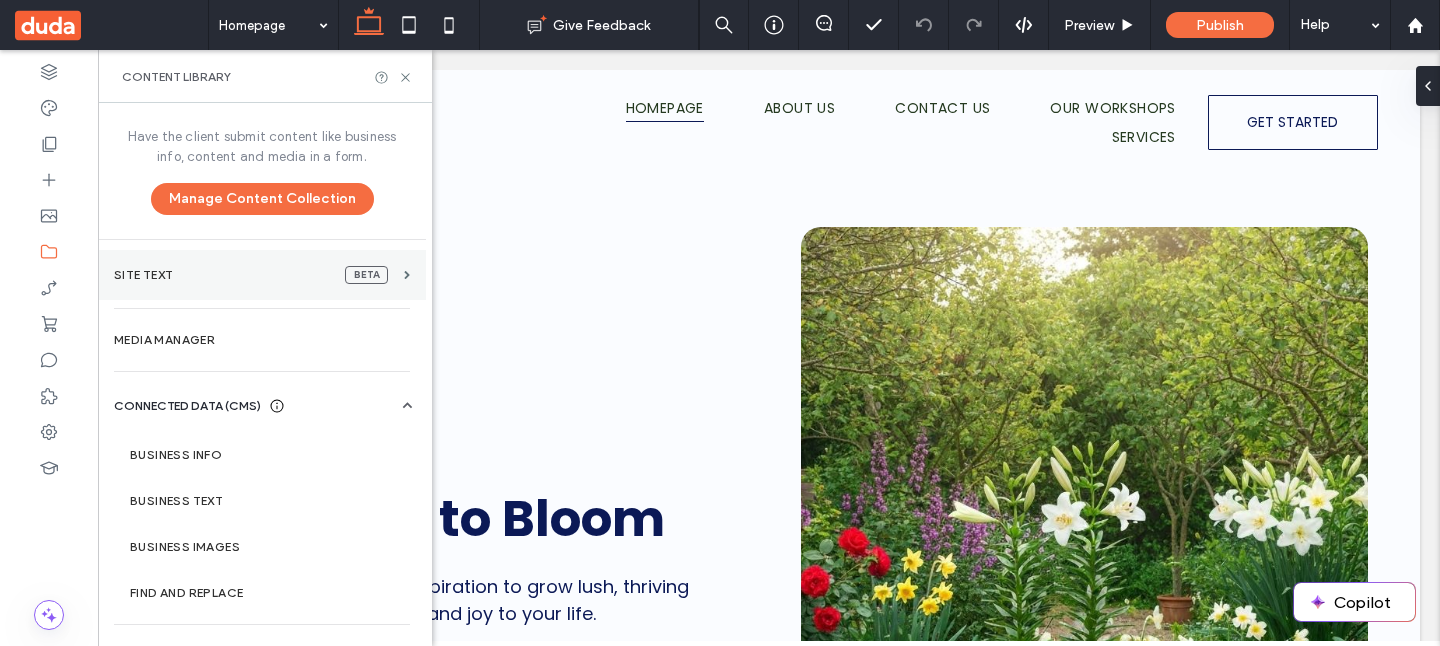 click on "Site Text" at bounding box center [221, 275] 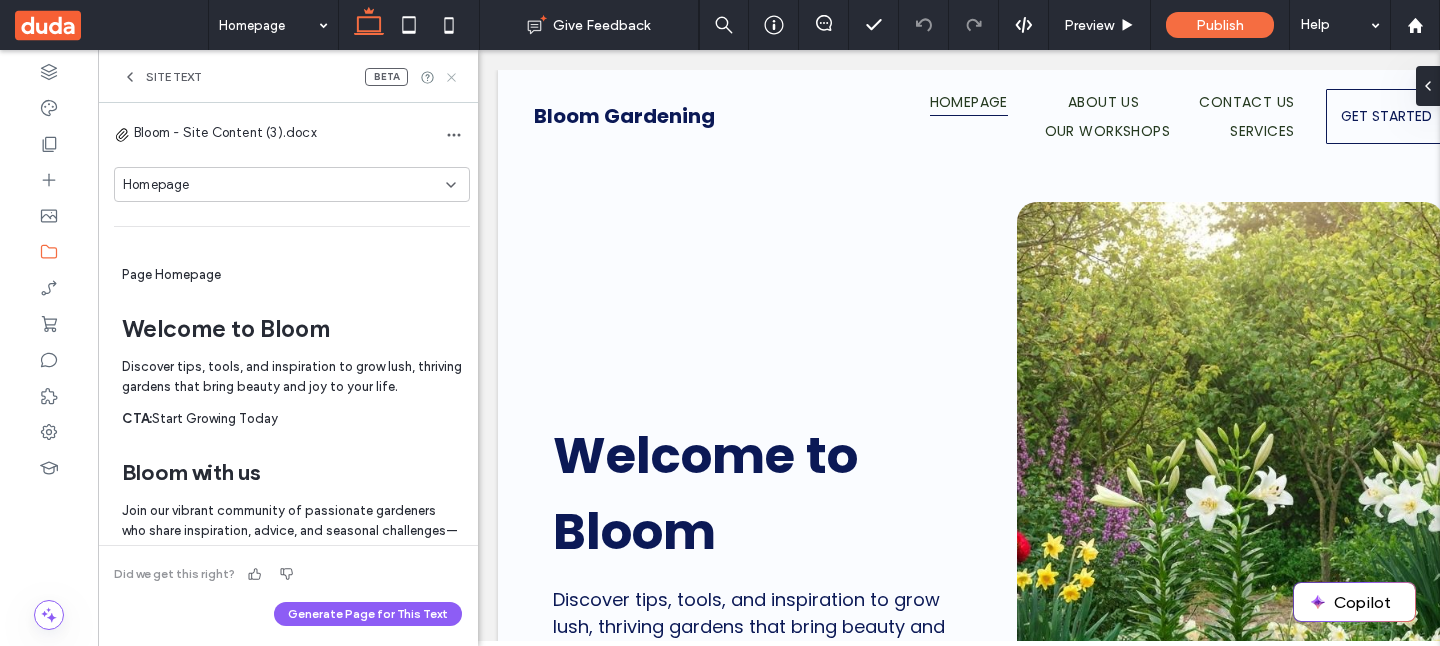 click 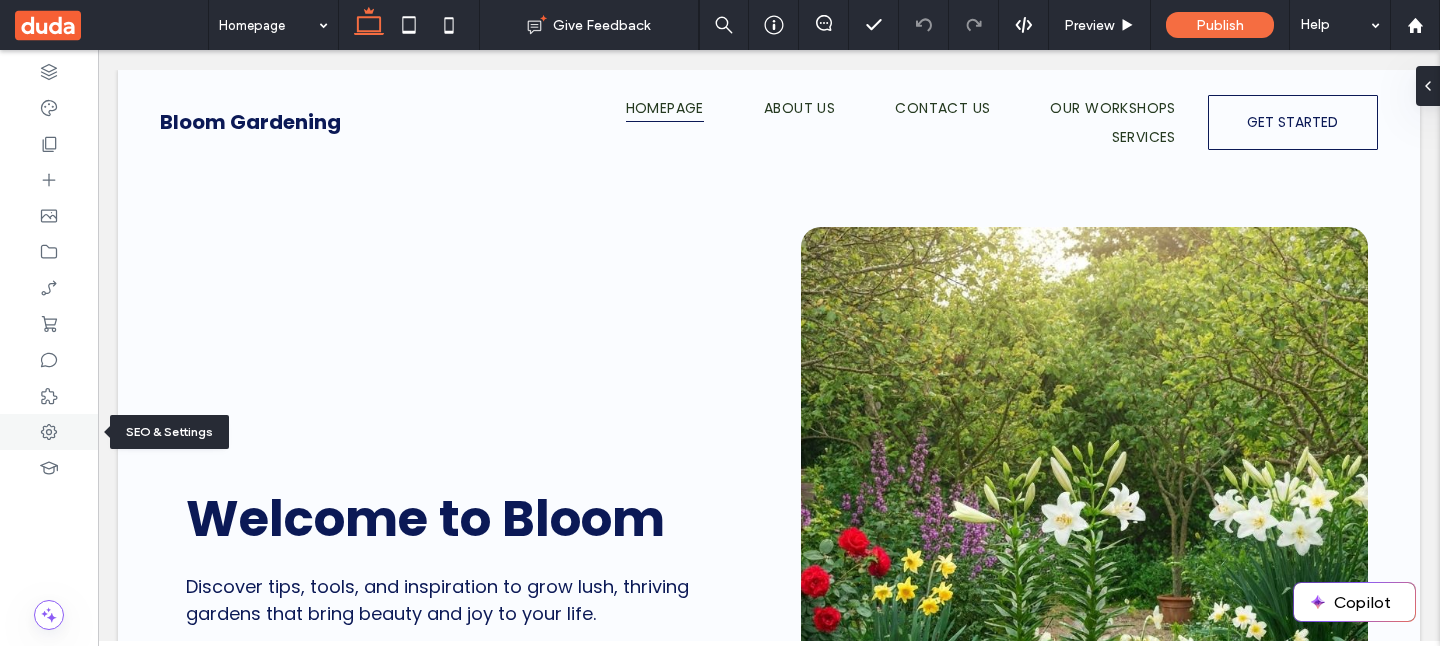 click at bounding box center (49, 432) 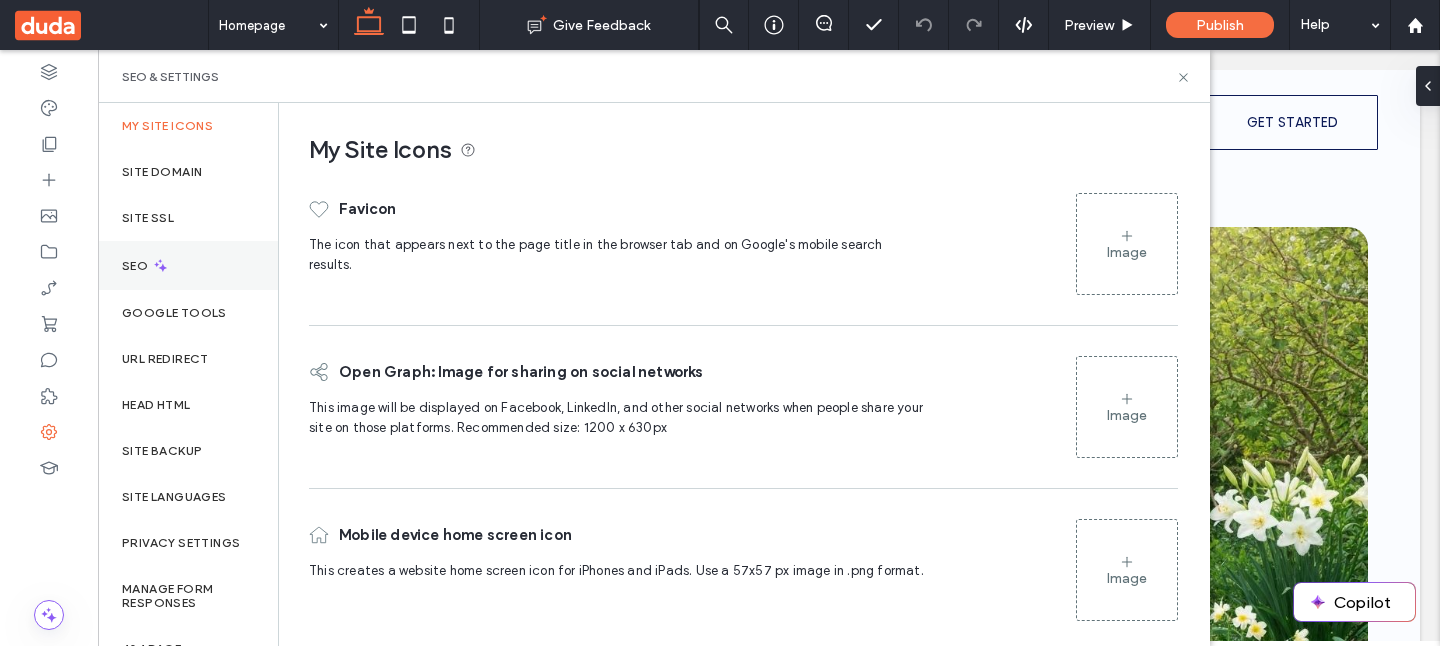 click on "SEO" at bounding box center (188, 265) 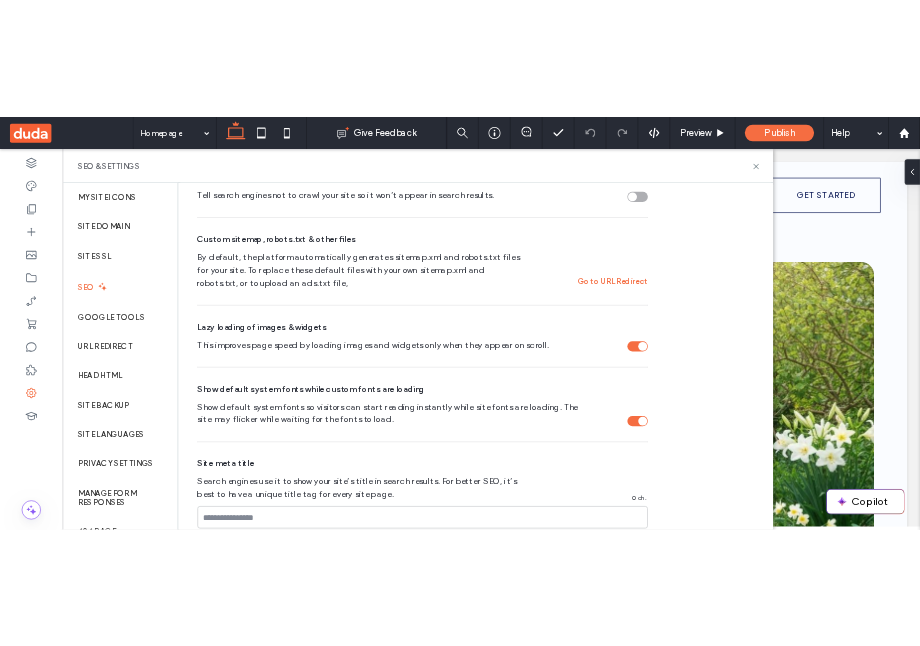 scroll, scrollTop: 1211, scrollLeft: 0, axis: vertical 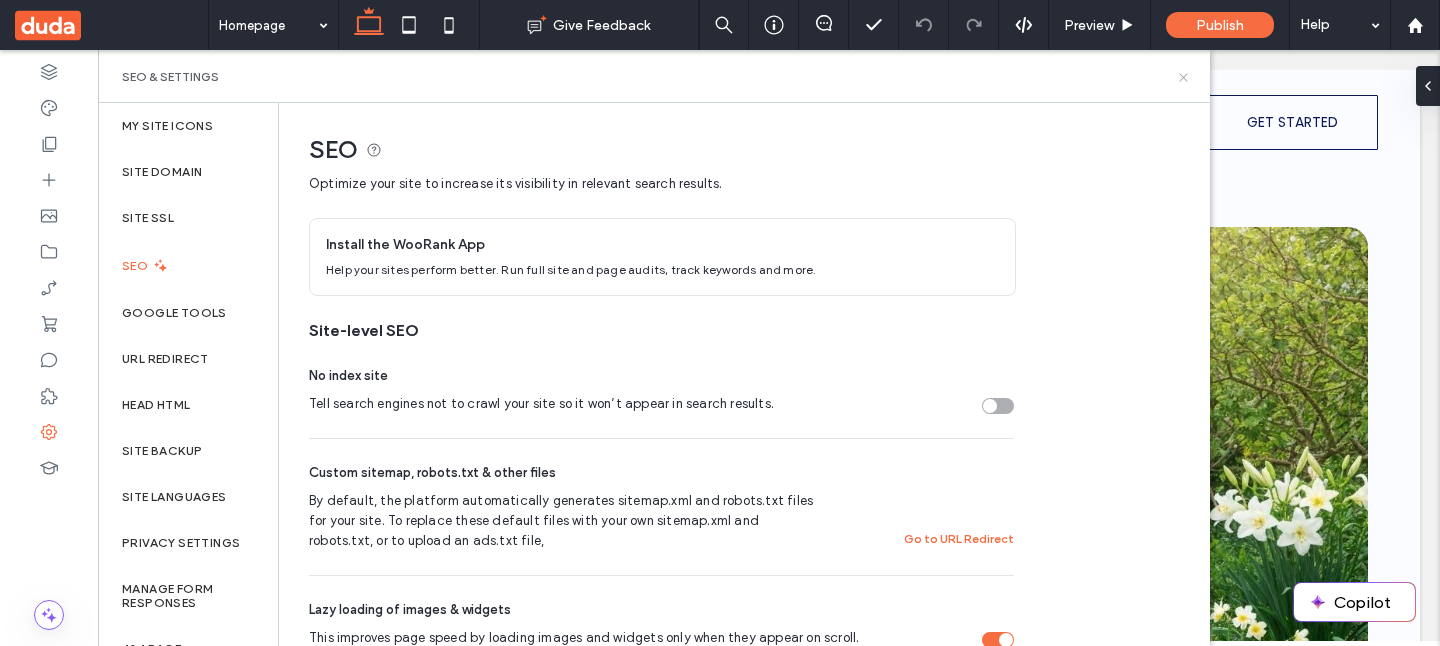 click 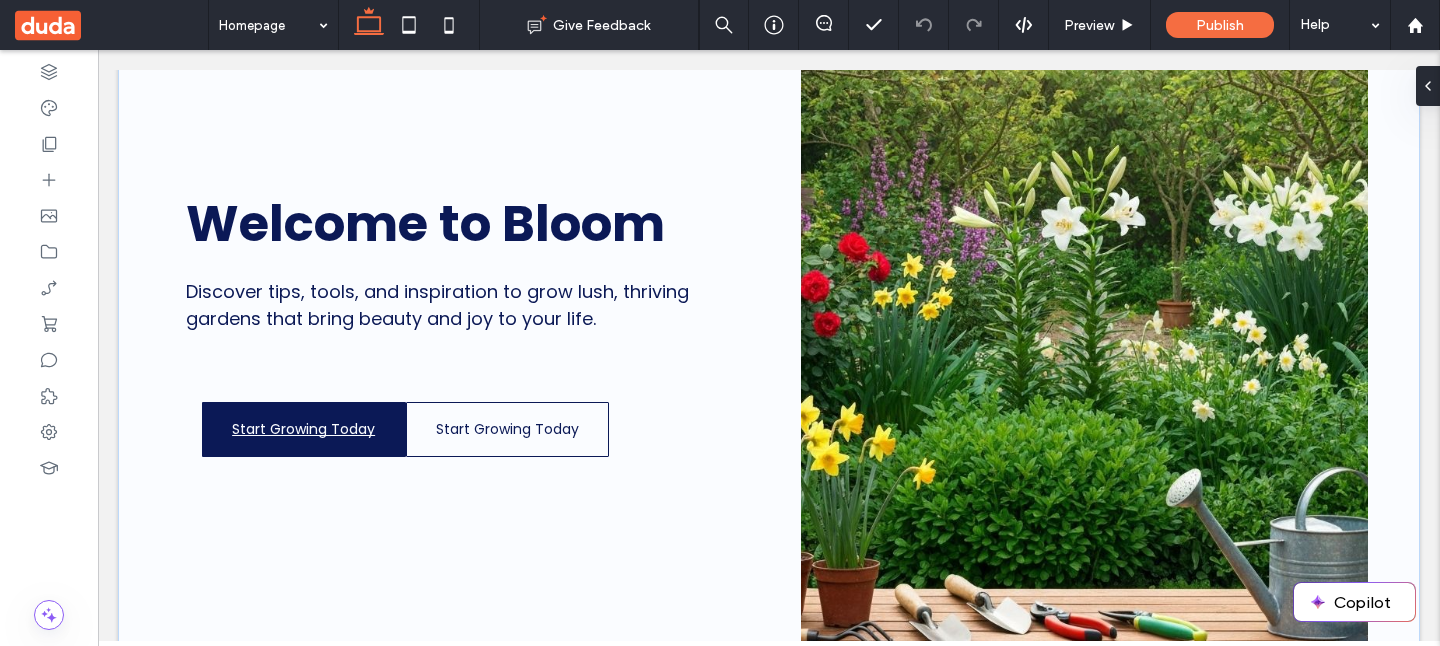 scroll, scrollTop: 0, scrollLeft: 0, axis: both 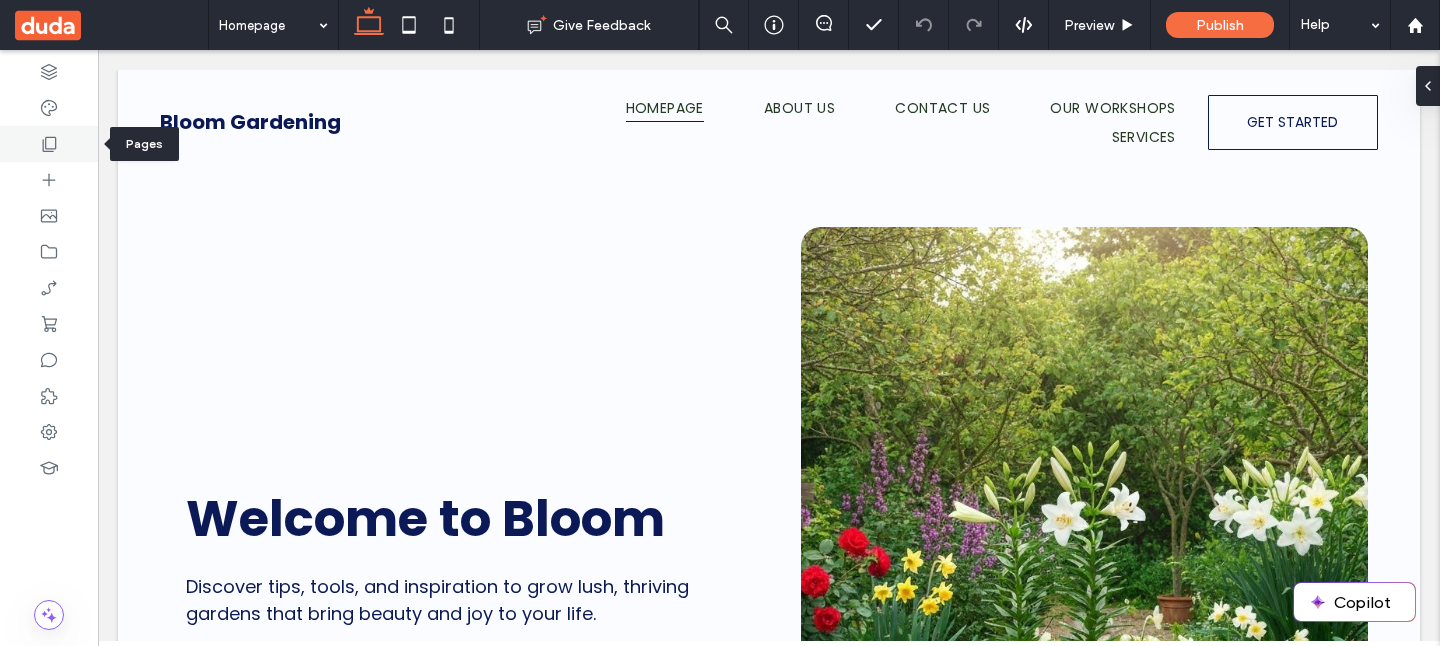 click 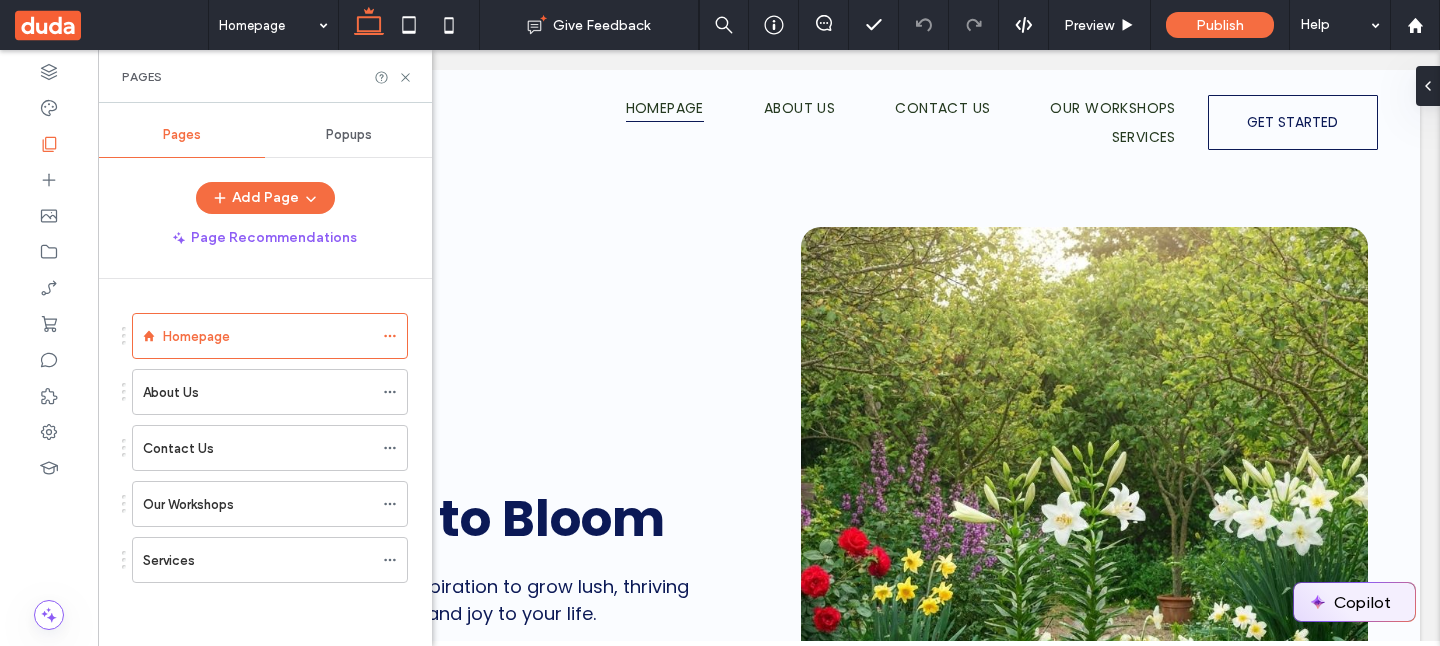 click on "Copilot" at bounding box center [1354, 602] 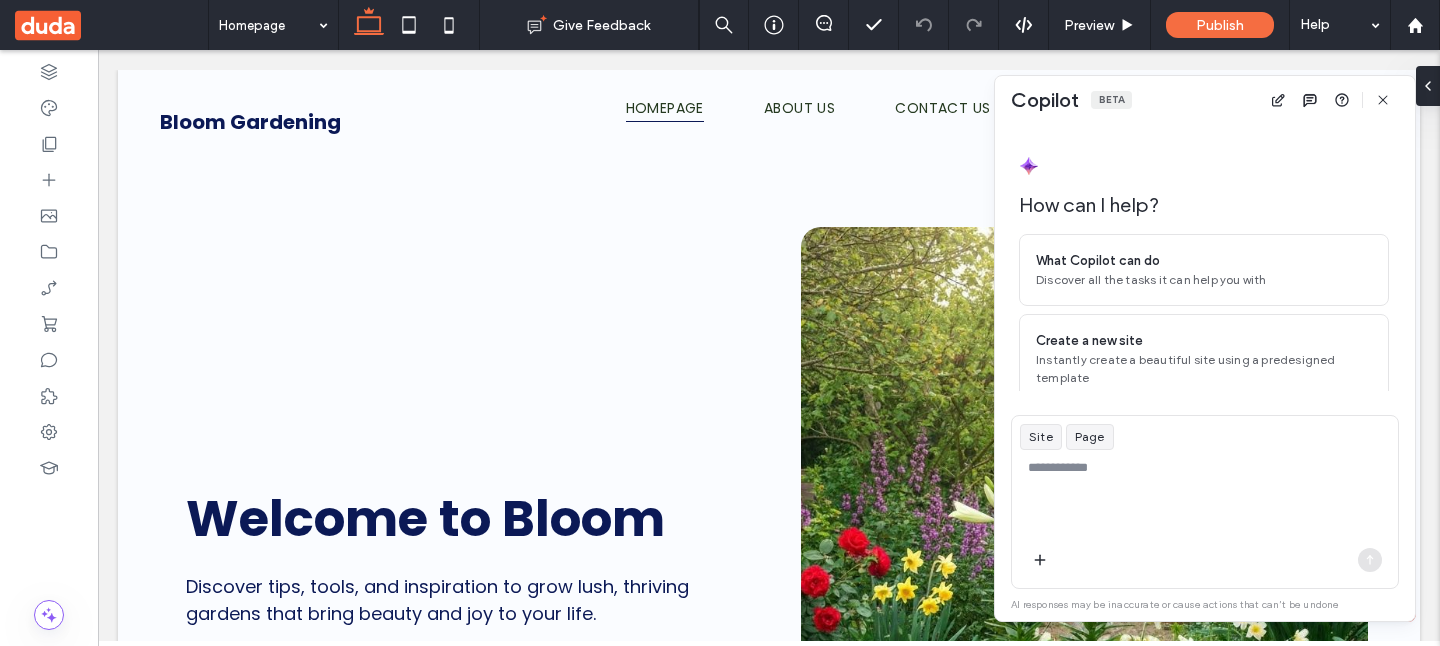 scroll, scrollTop: 134, scrollLeft: 0, axis: vertical 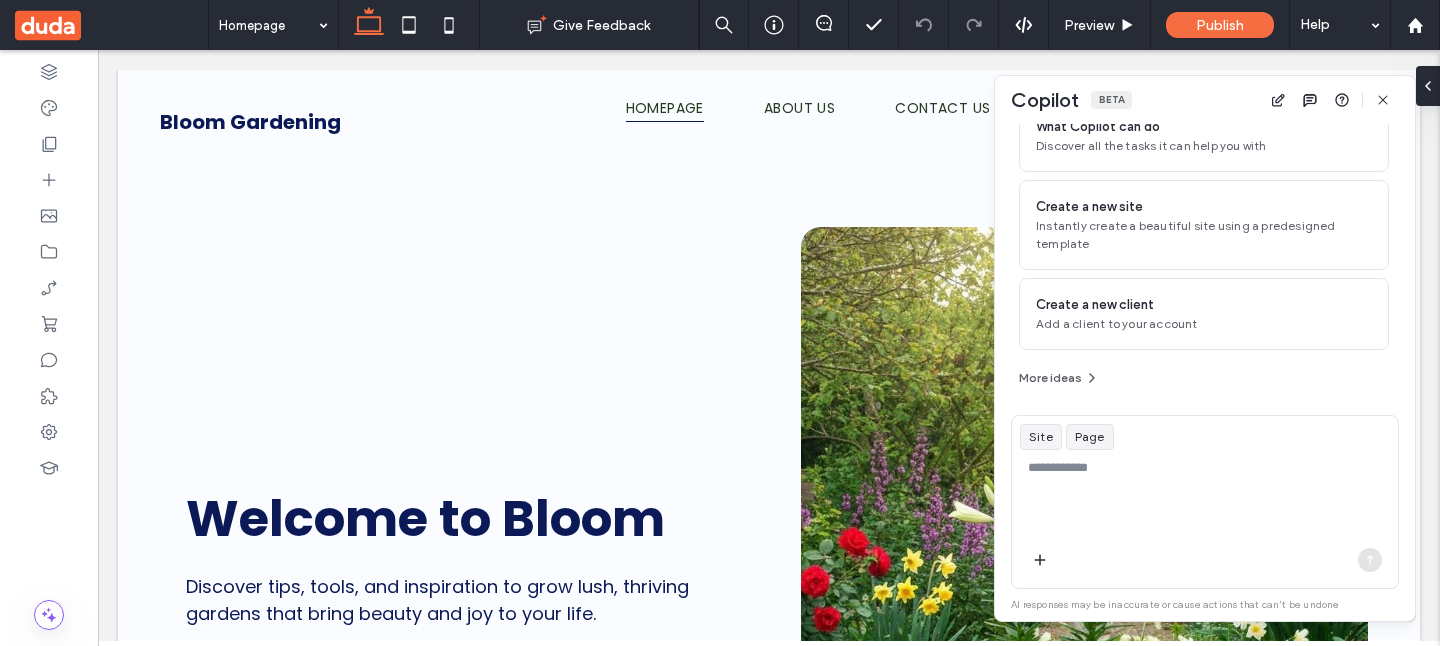 click on "Site Page" at bounding box center [1205, 437] 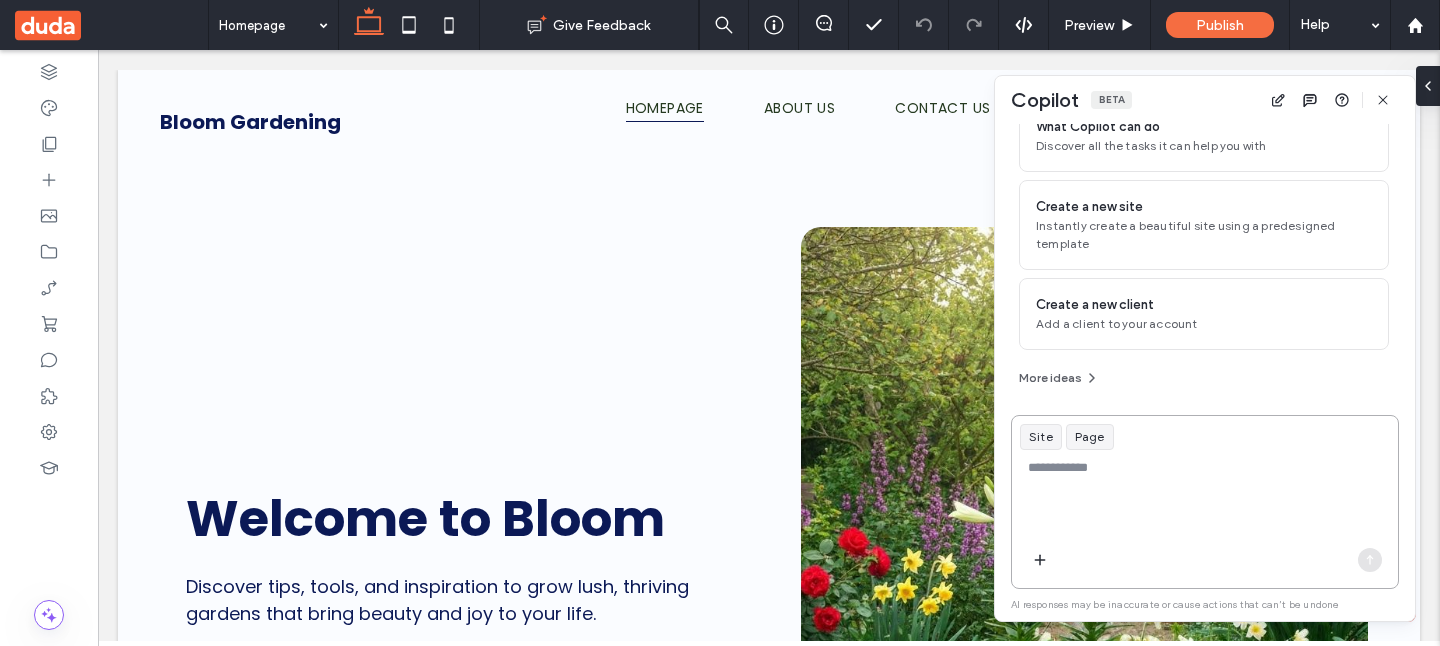 click at bounding box center [1205, 497] 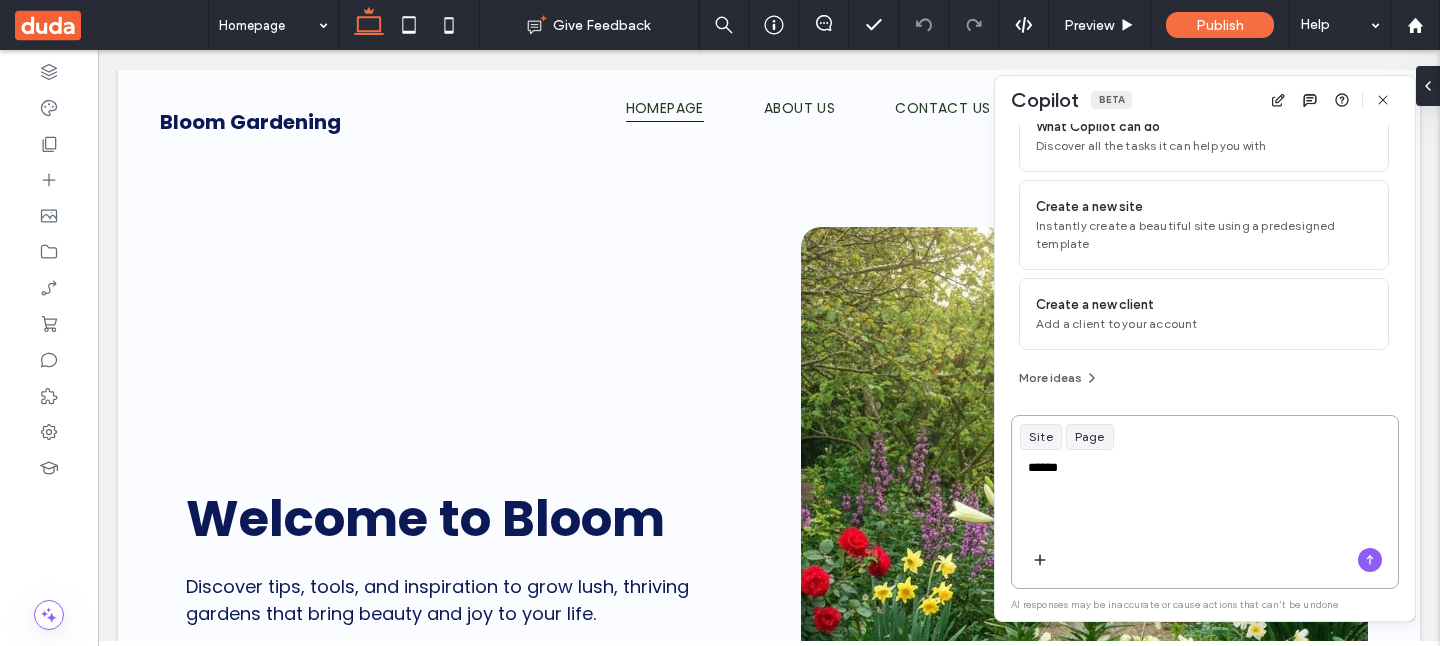 type on "******" 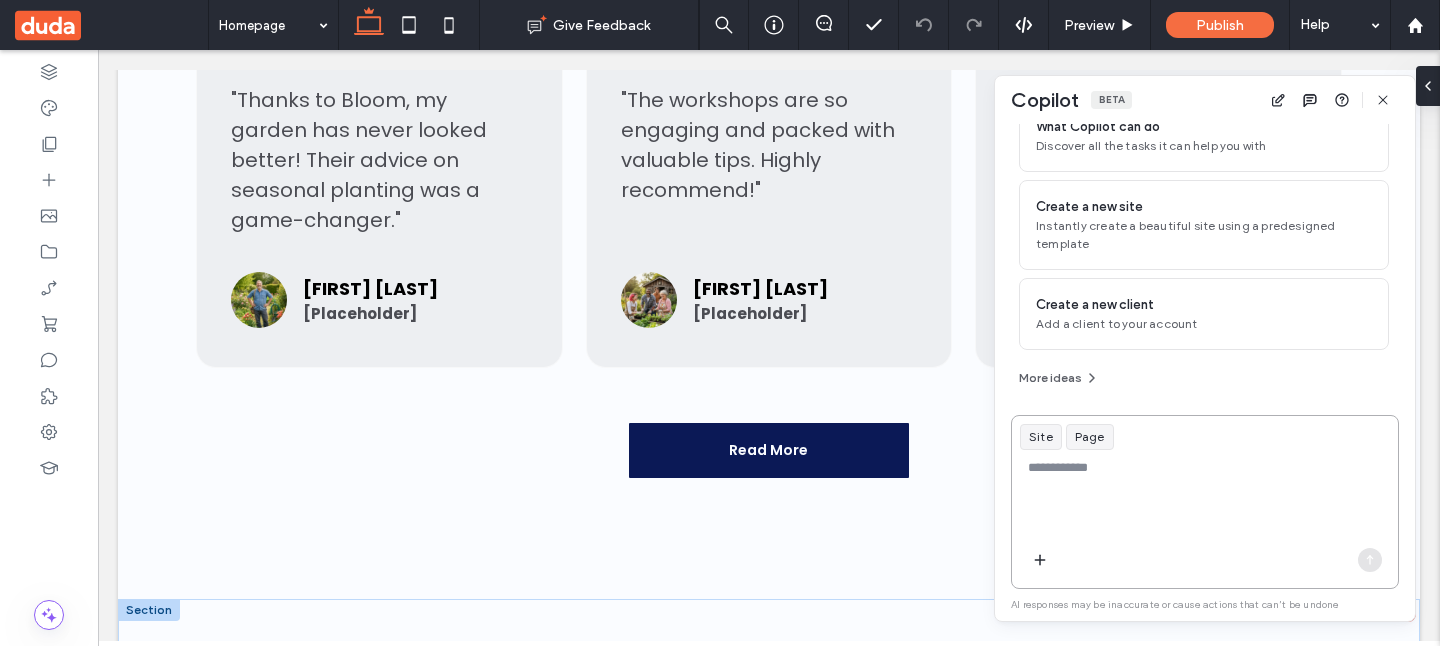 scroll, scrollTop: 2280, scrollLeft: 0, axis: vertical 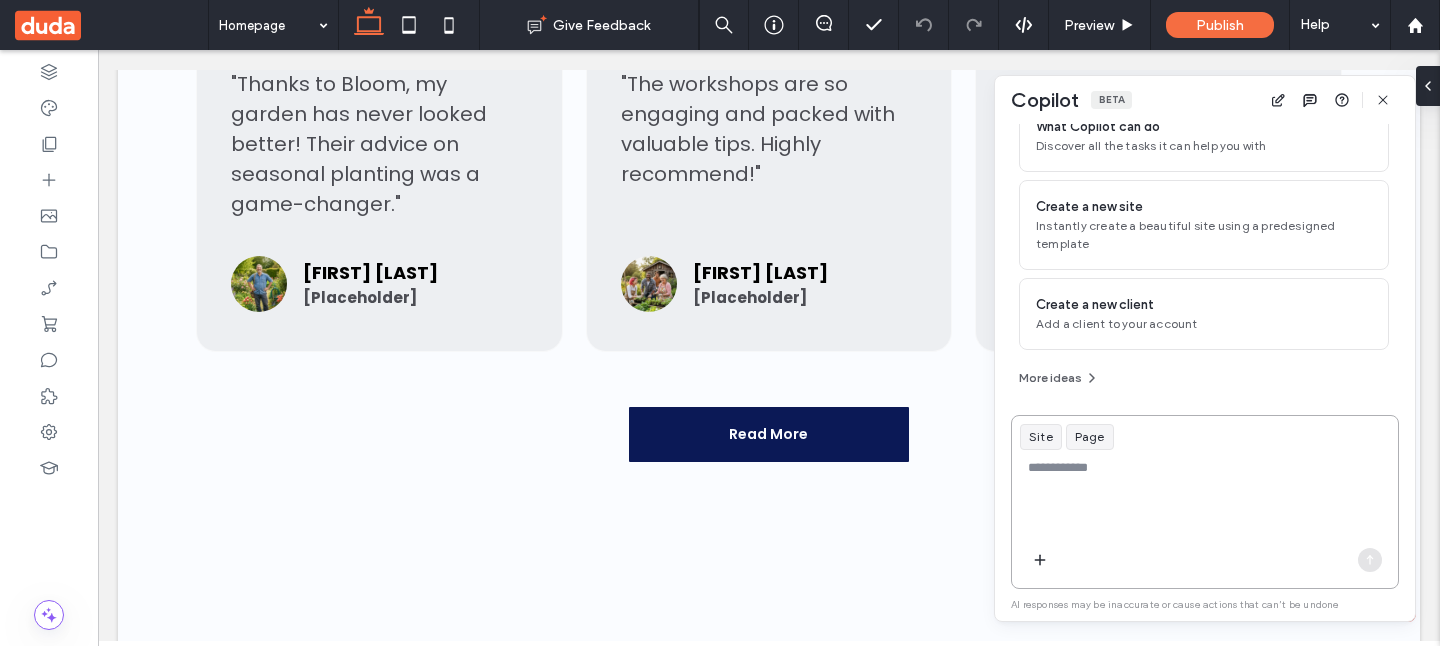 click at bounding box center [1205, 497] 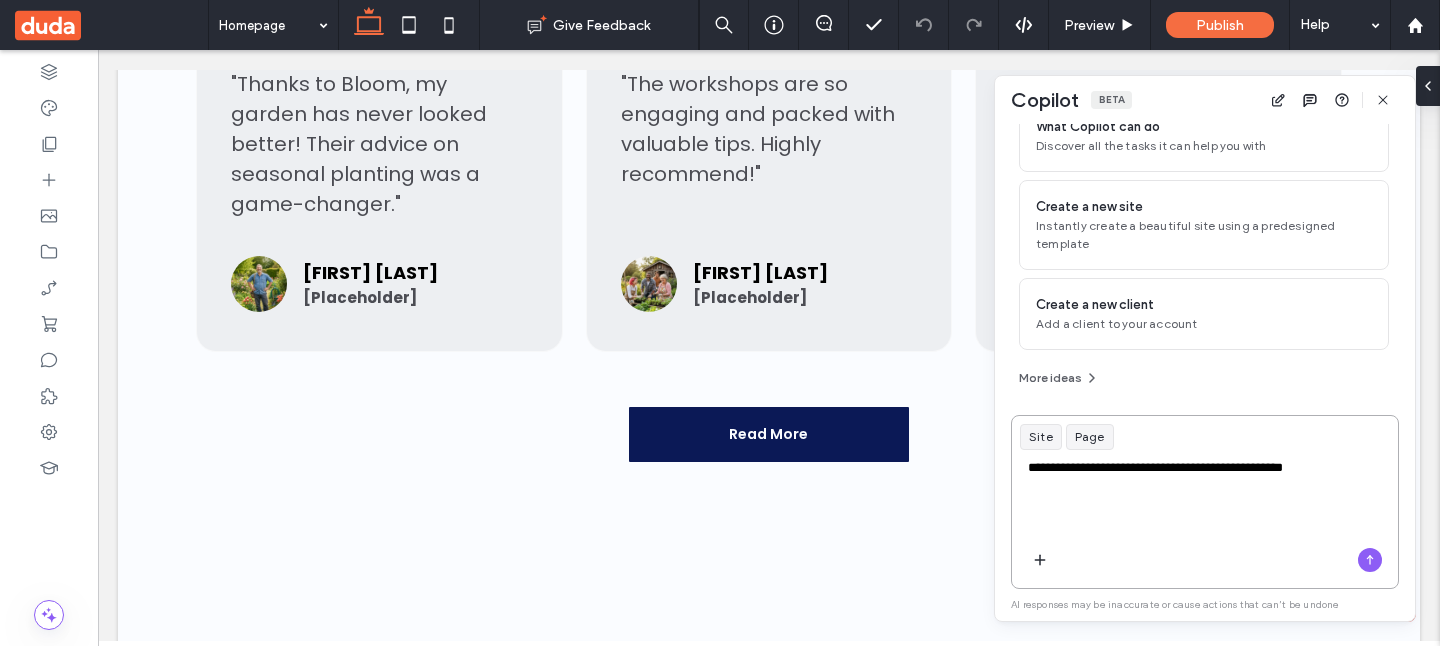 type on "**********" 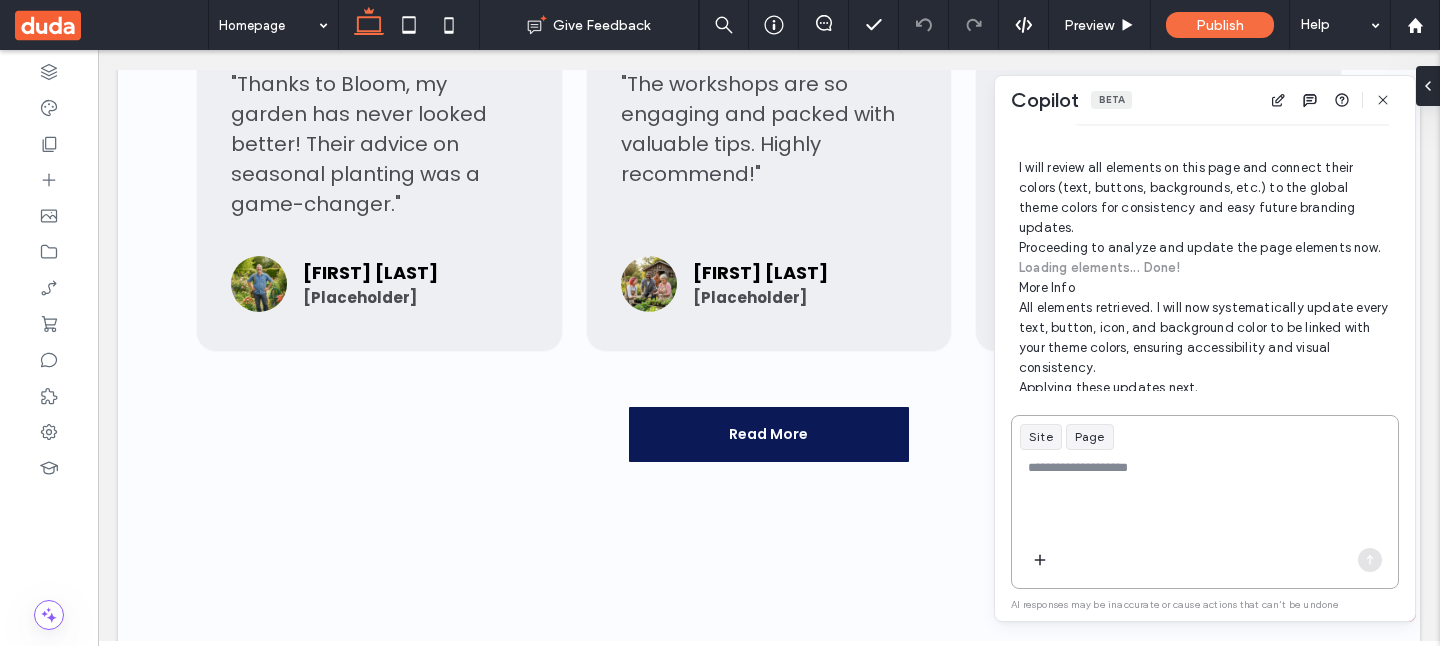 scroll, scrollTop: 500, scrollLeft: 0, axis: vertical 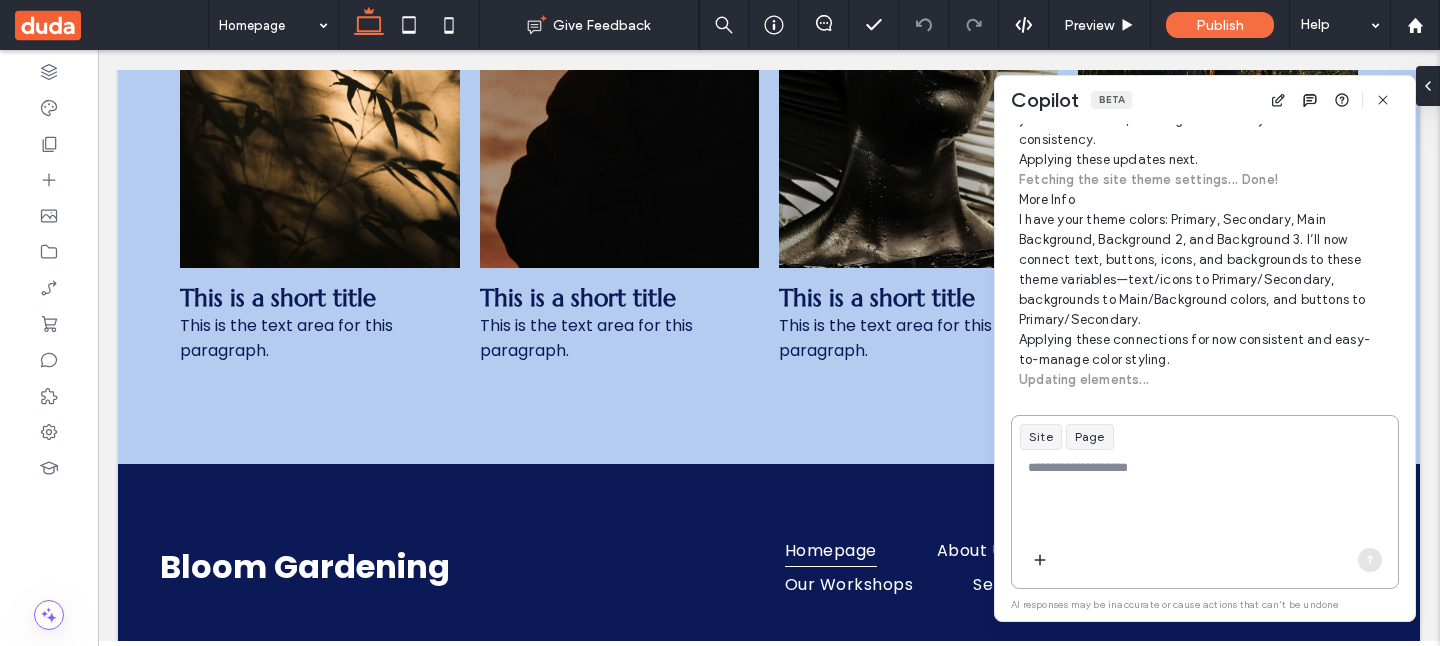 click at bounding box center [1205, 497] 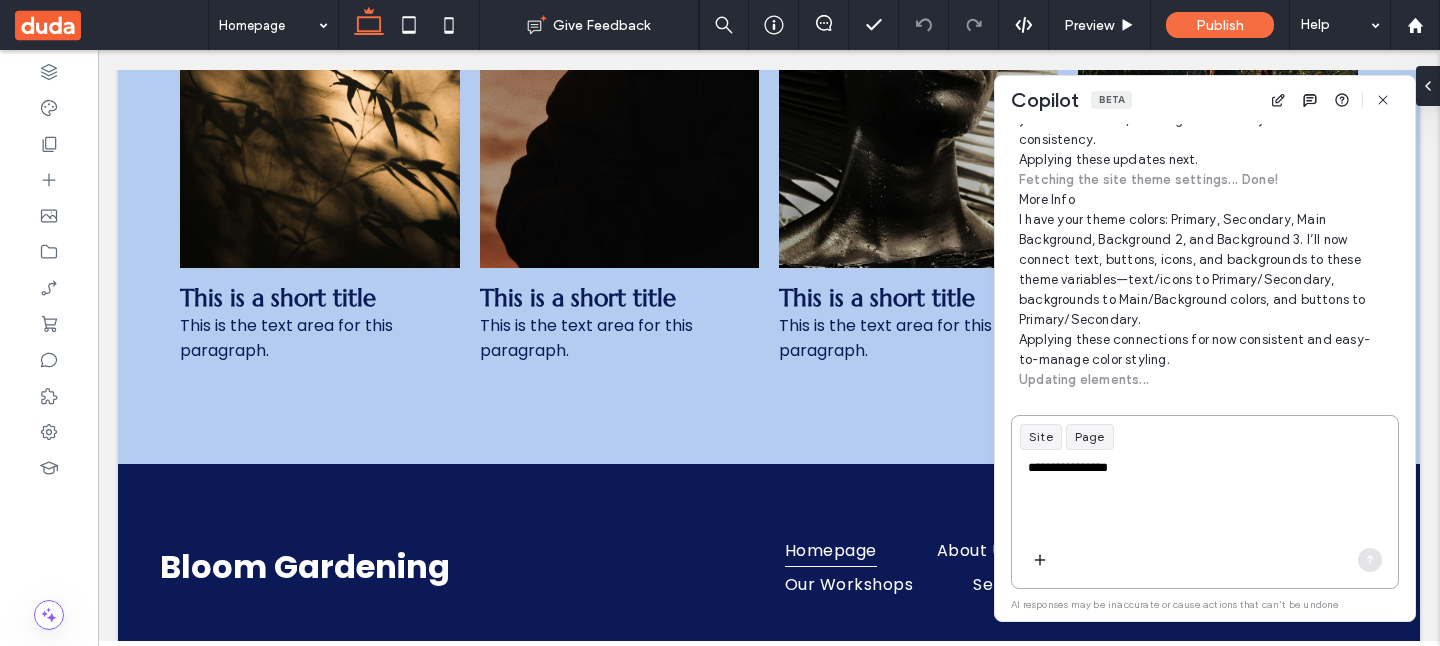 type on "**********" 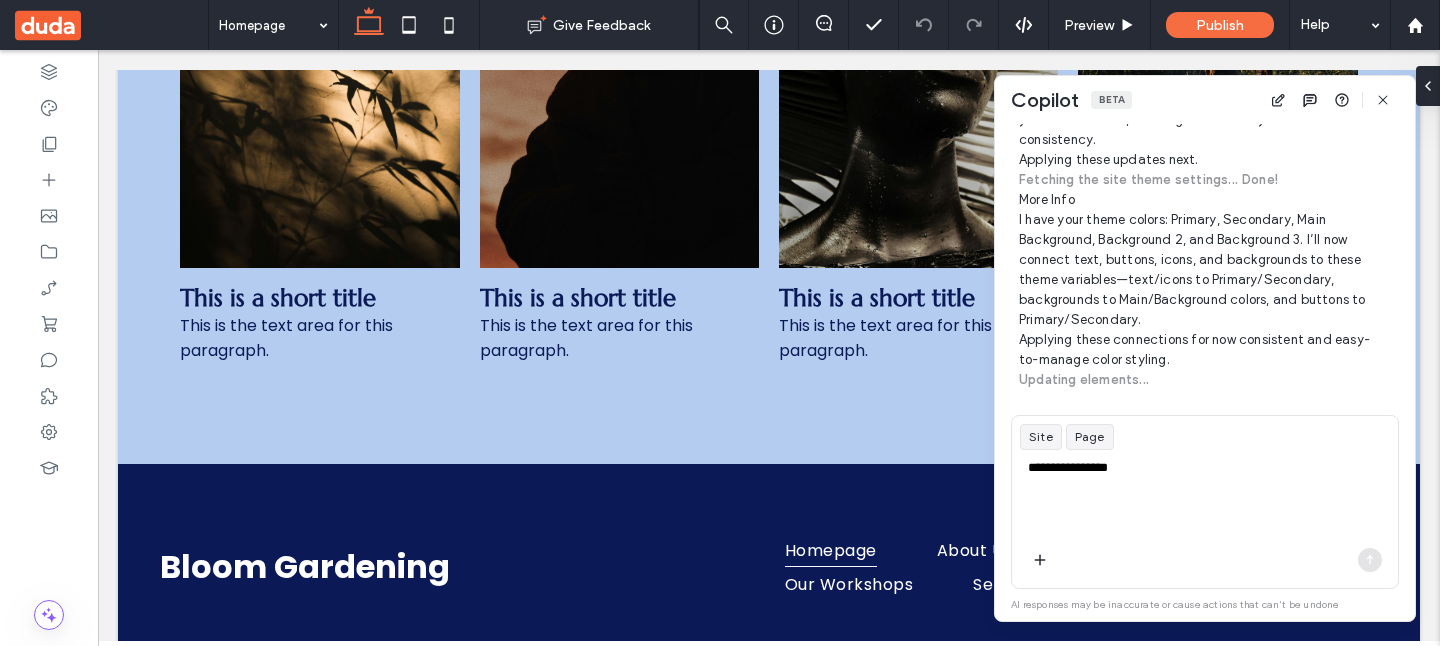 click at bounding box center [1370, 560] 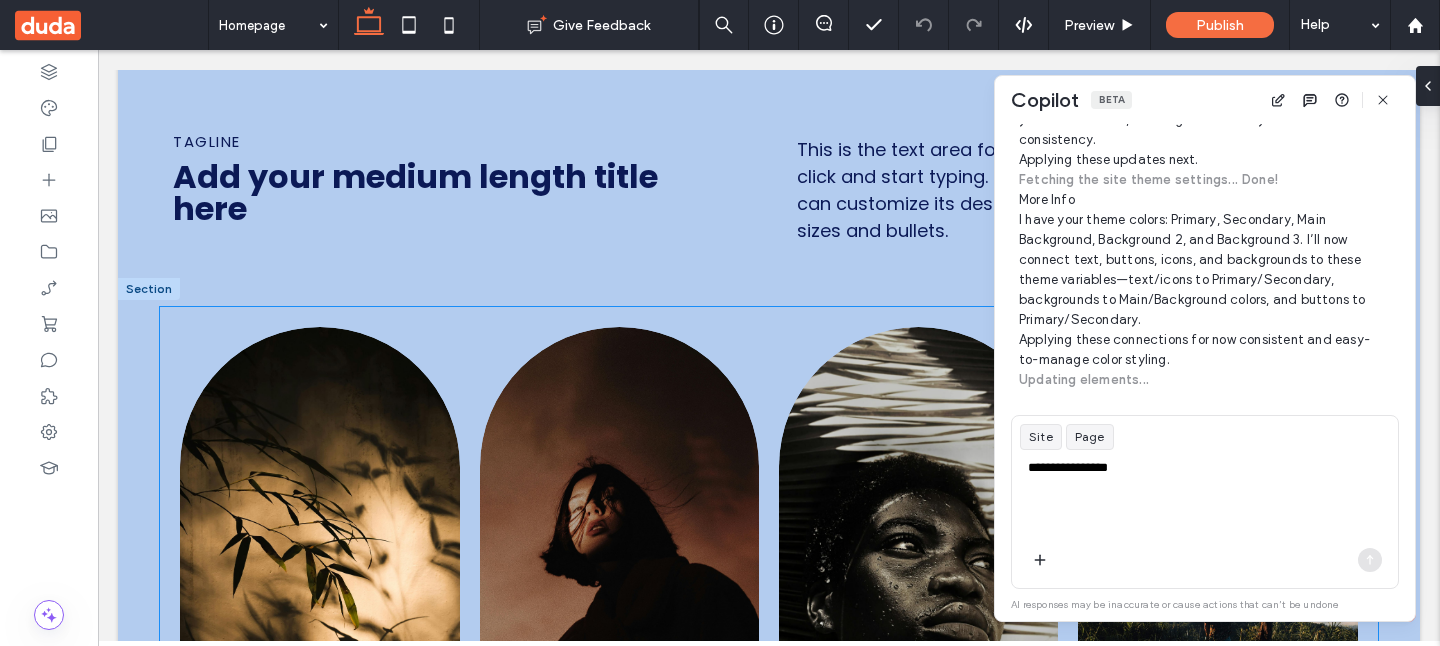 scroll, scrollTop: 2917, scrollLeft: 0, axis: vertical 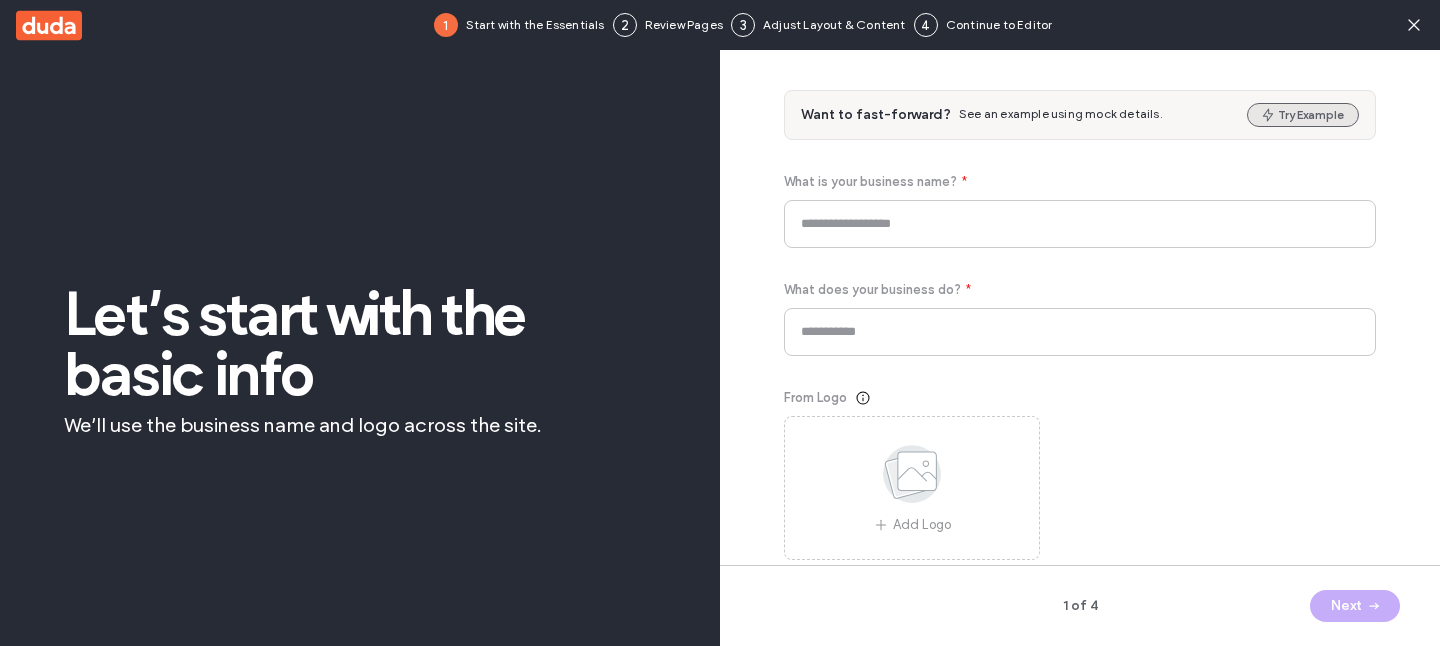 click on "Try Example" at bounding box center (1303, 115) 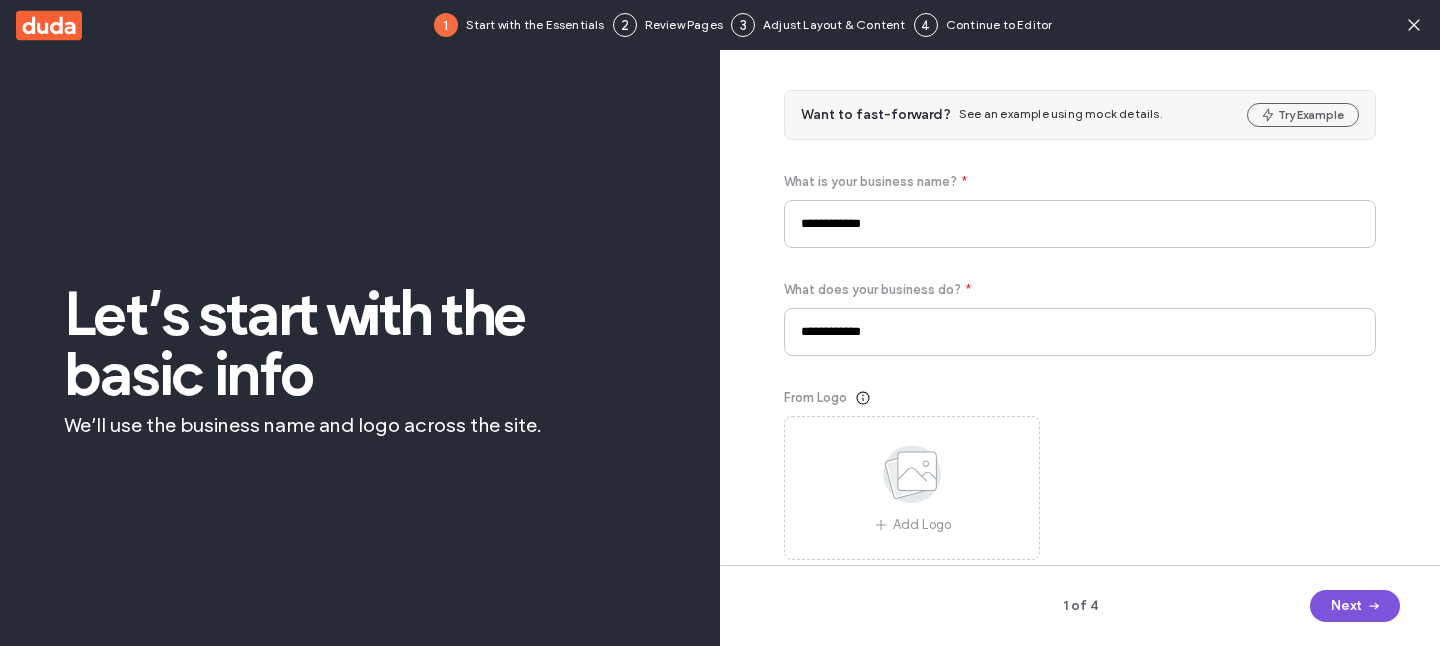 click on "Next" at bounding box center (1355, 606) 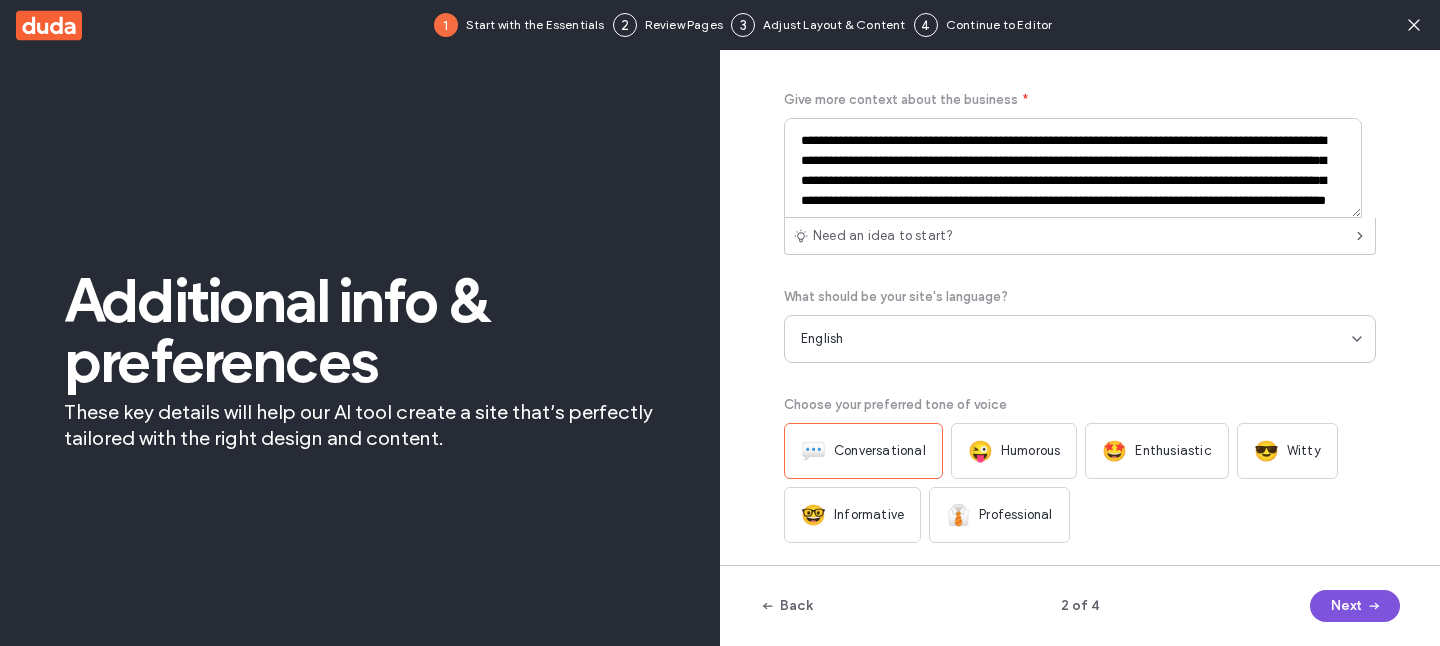 click on "Next" at bounding box center [1355, 606] 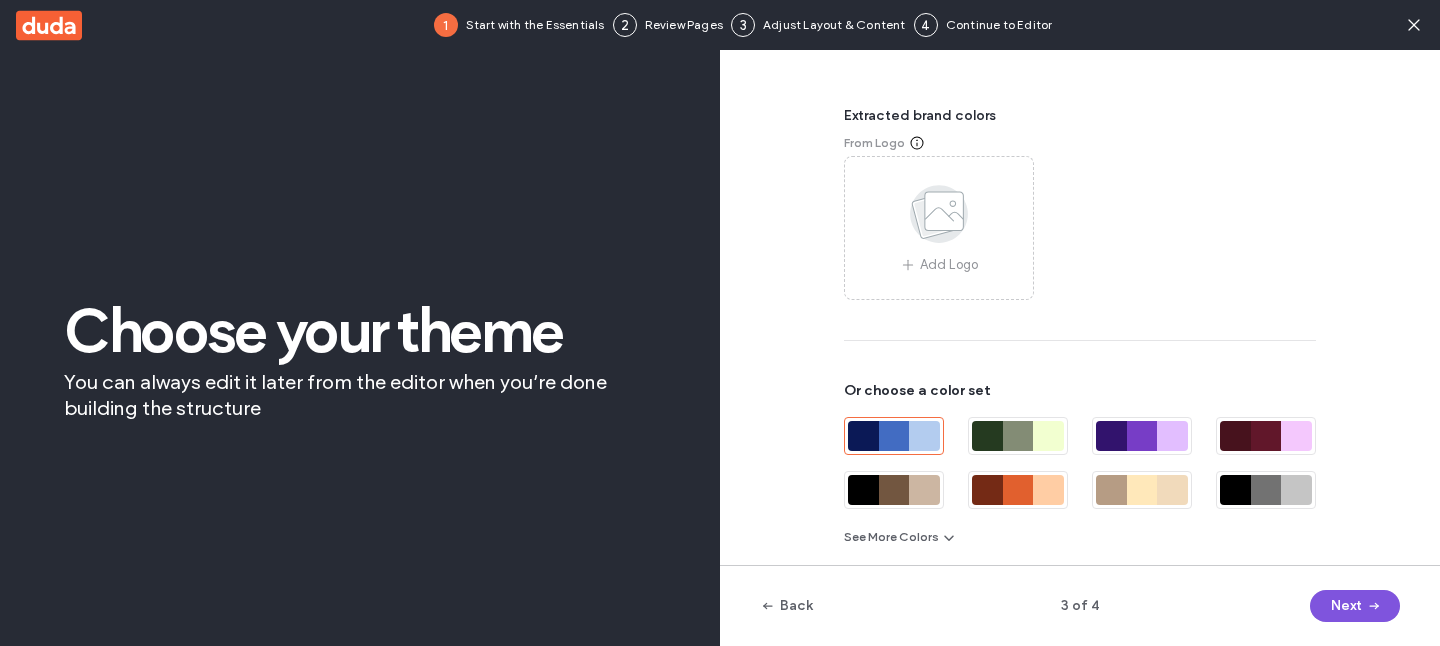 click on "Next" at bounding box center (1355, 606) 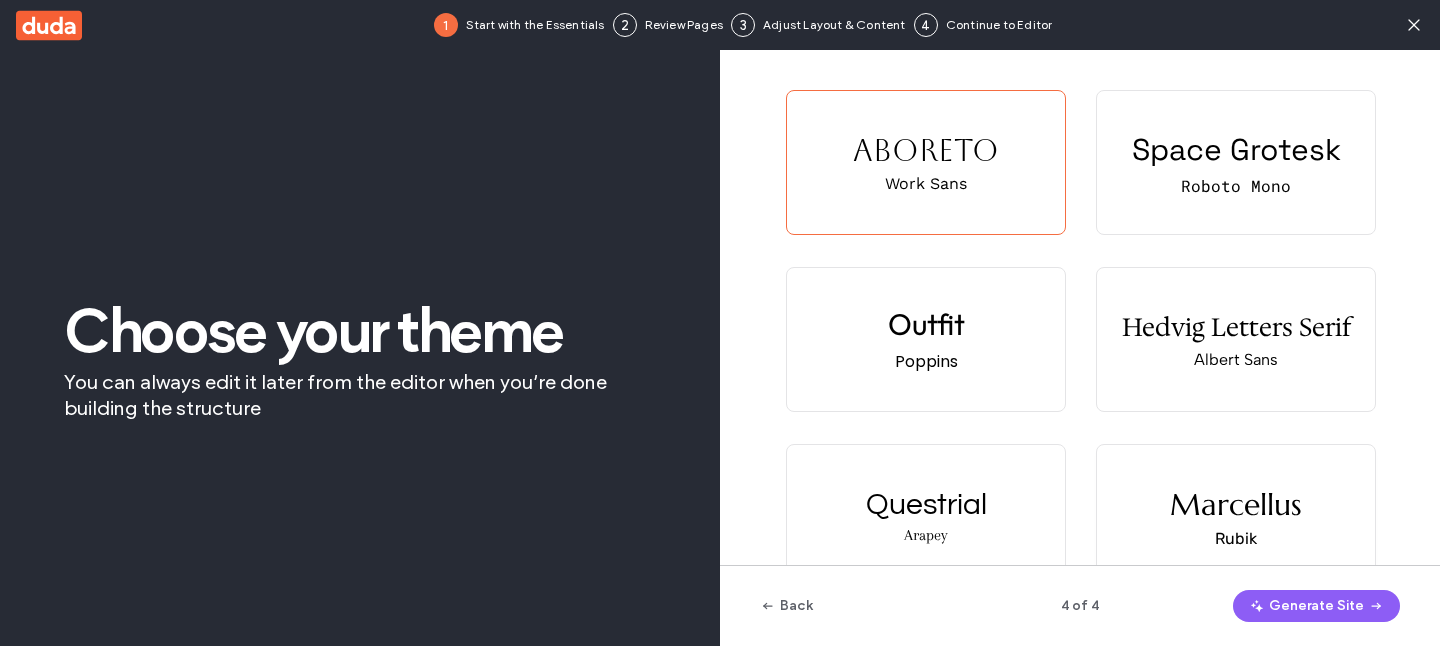 click on "Marcellus Rubik" at bounding box center (1236, 516) 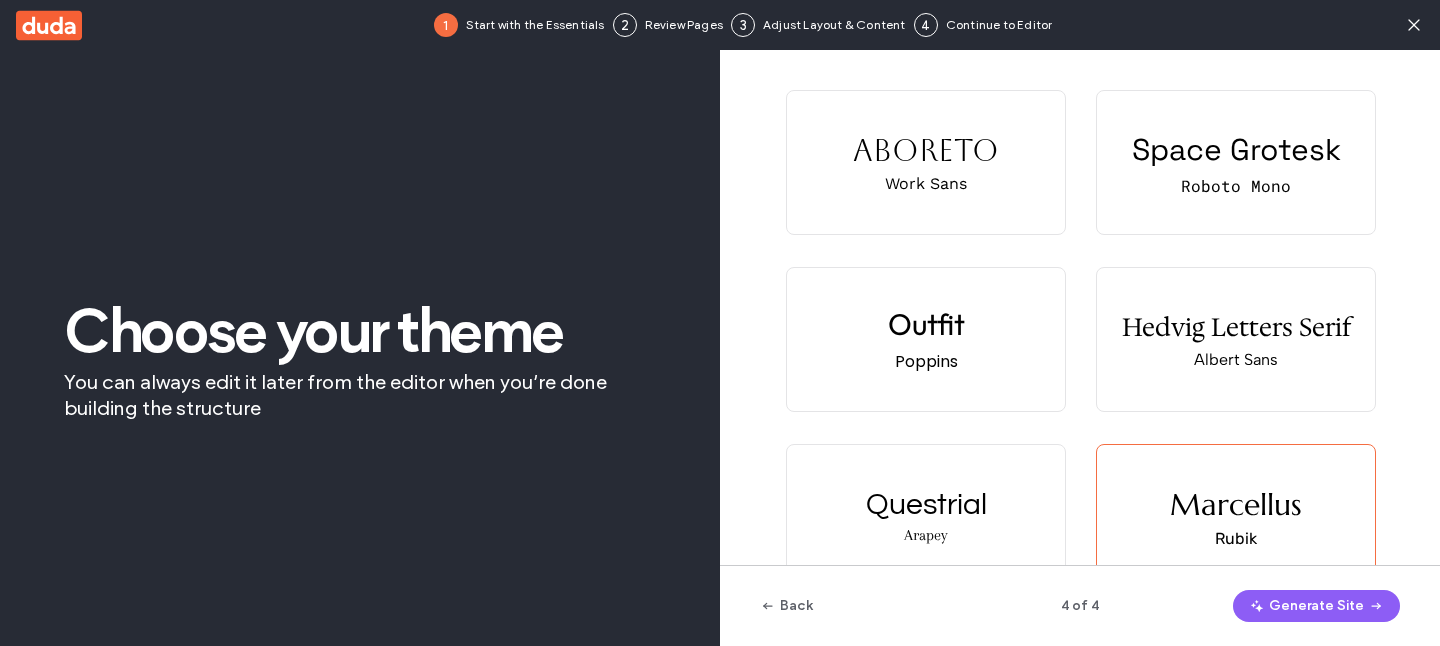 click on "Back 4   of   4 Generate Site" at bounding box center (1080, 605) 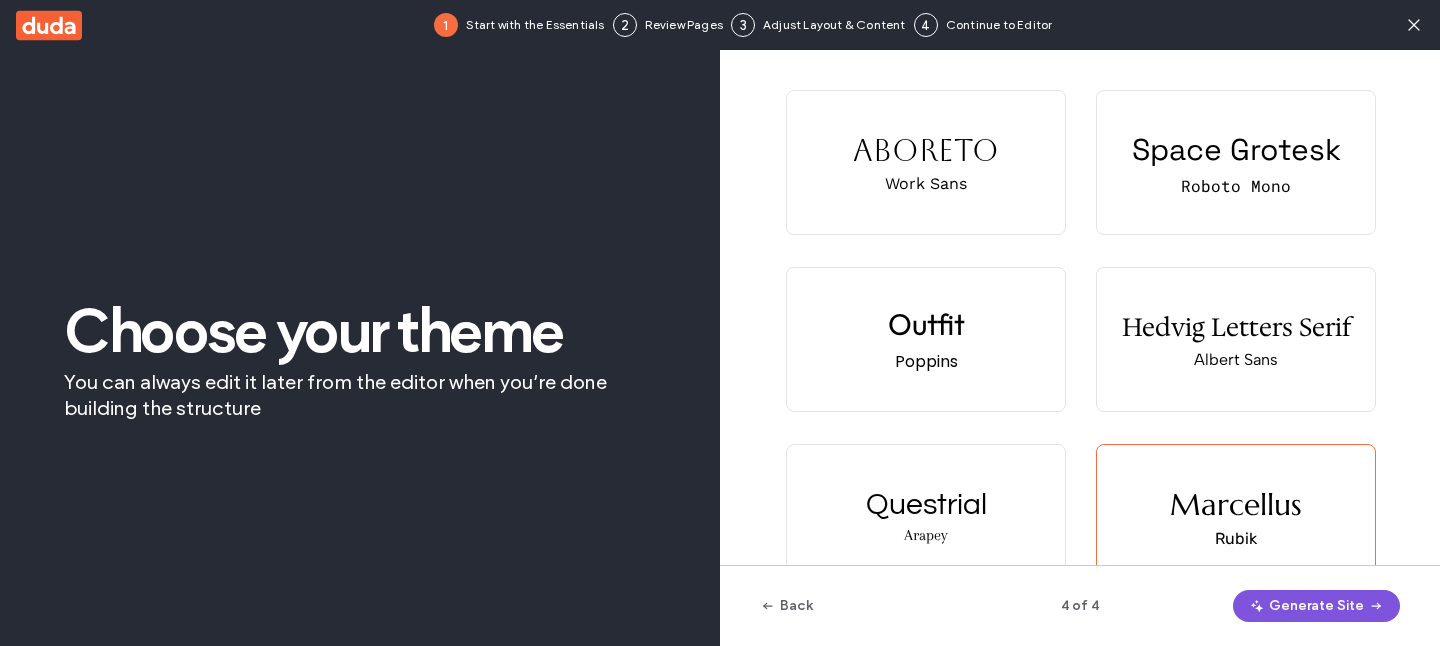 click on "Generate Site" at bounding box center (1316, 606) 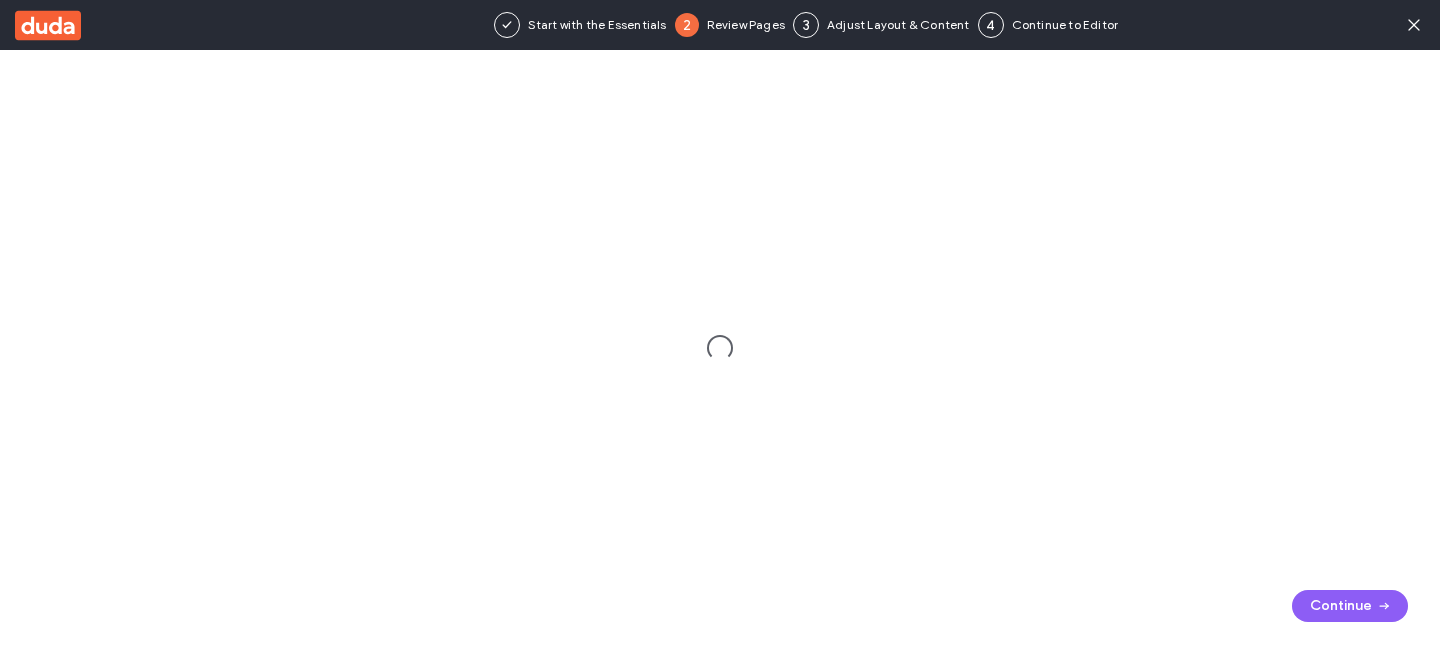 scroll, scrollTop: 0, scrollLeft: 0, axis: both 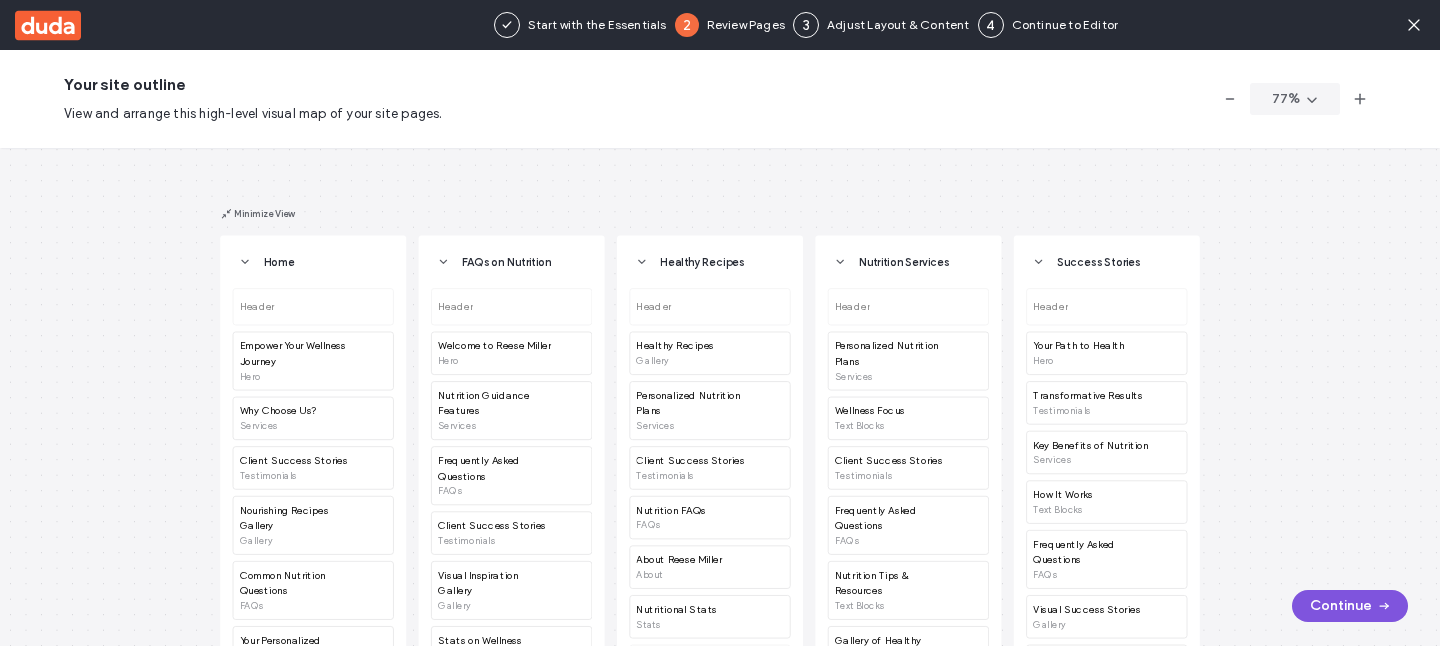 click on "Continue" at bounding box center [1350, 606] 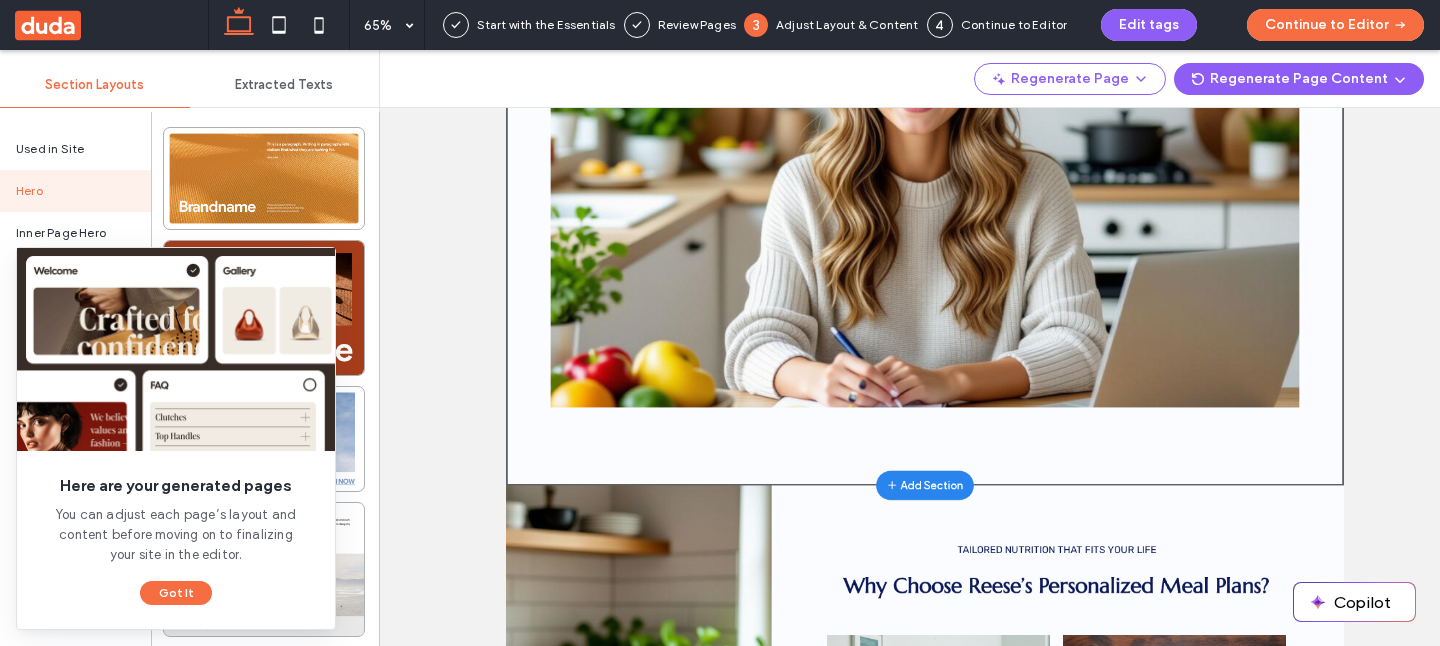 scroll, scrollTop: 625, scrollLeft: 0, axis: vertical 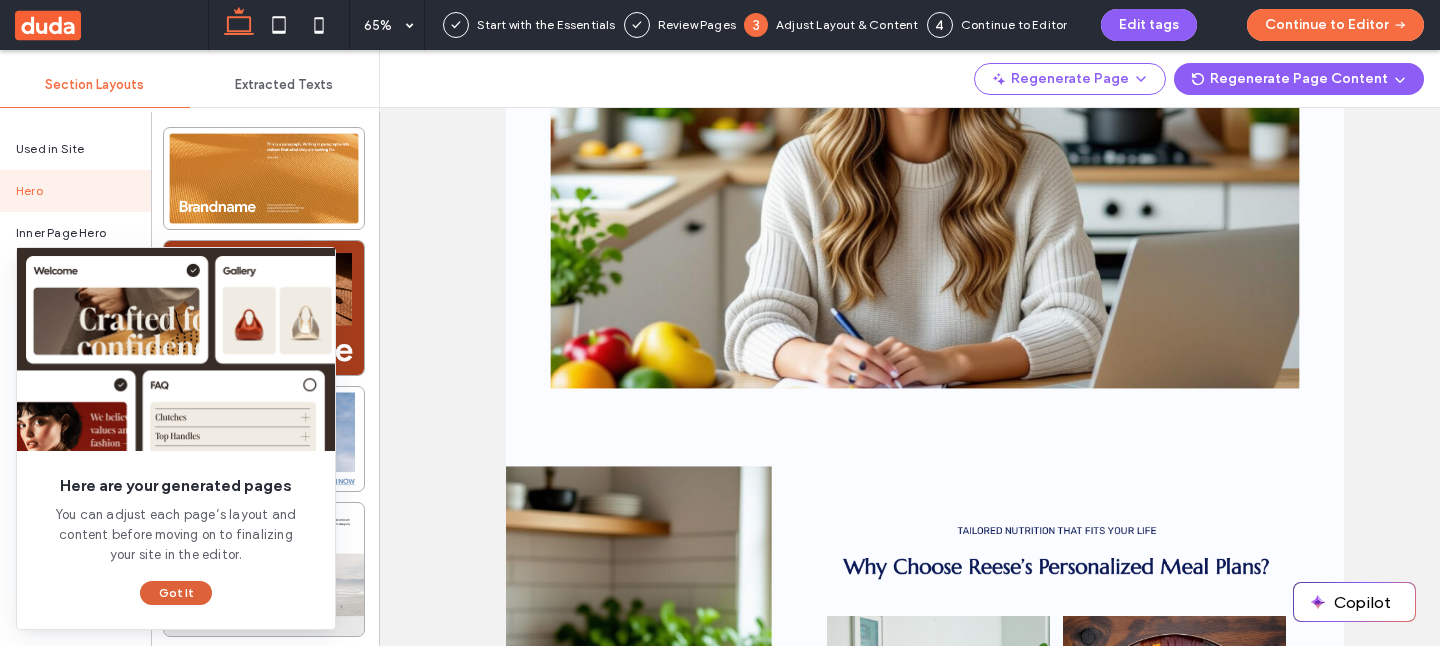 click on "Got It" at bounding box center (176, 593) 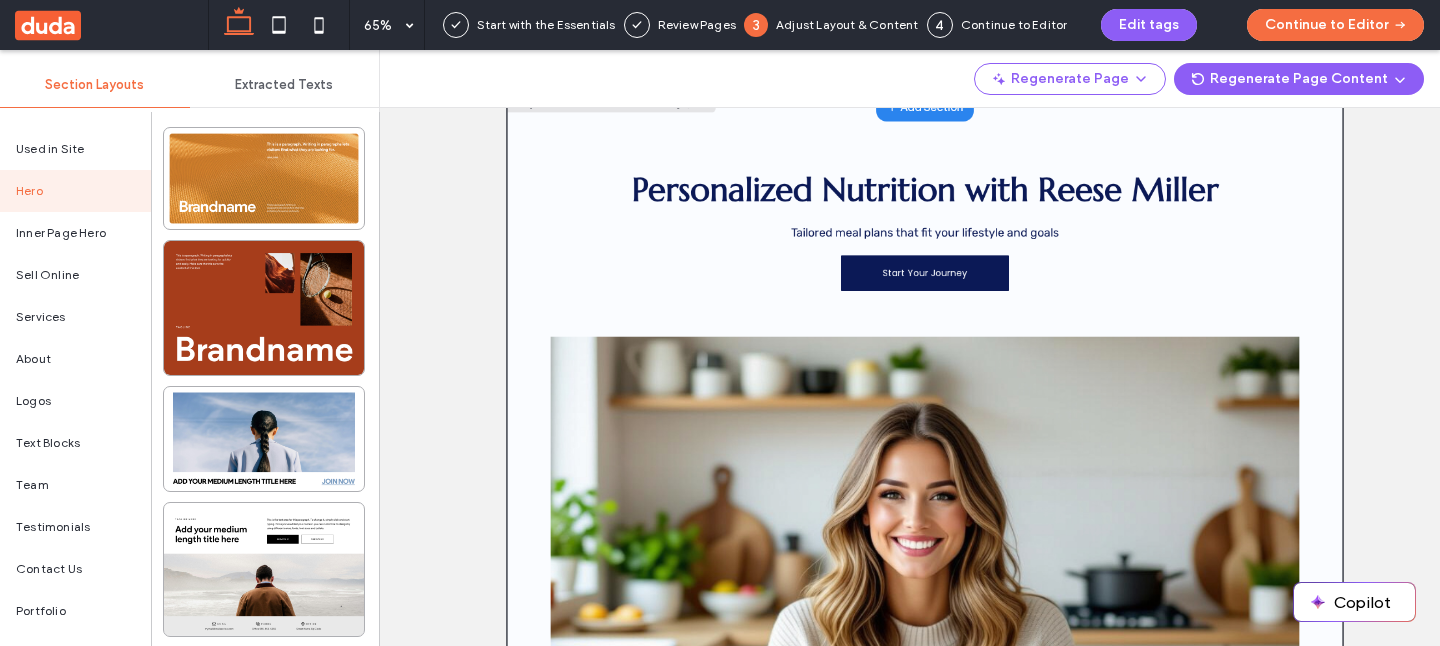 scroll, scrollTop: 0, scrollLeft: 0, axis: both 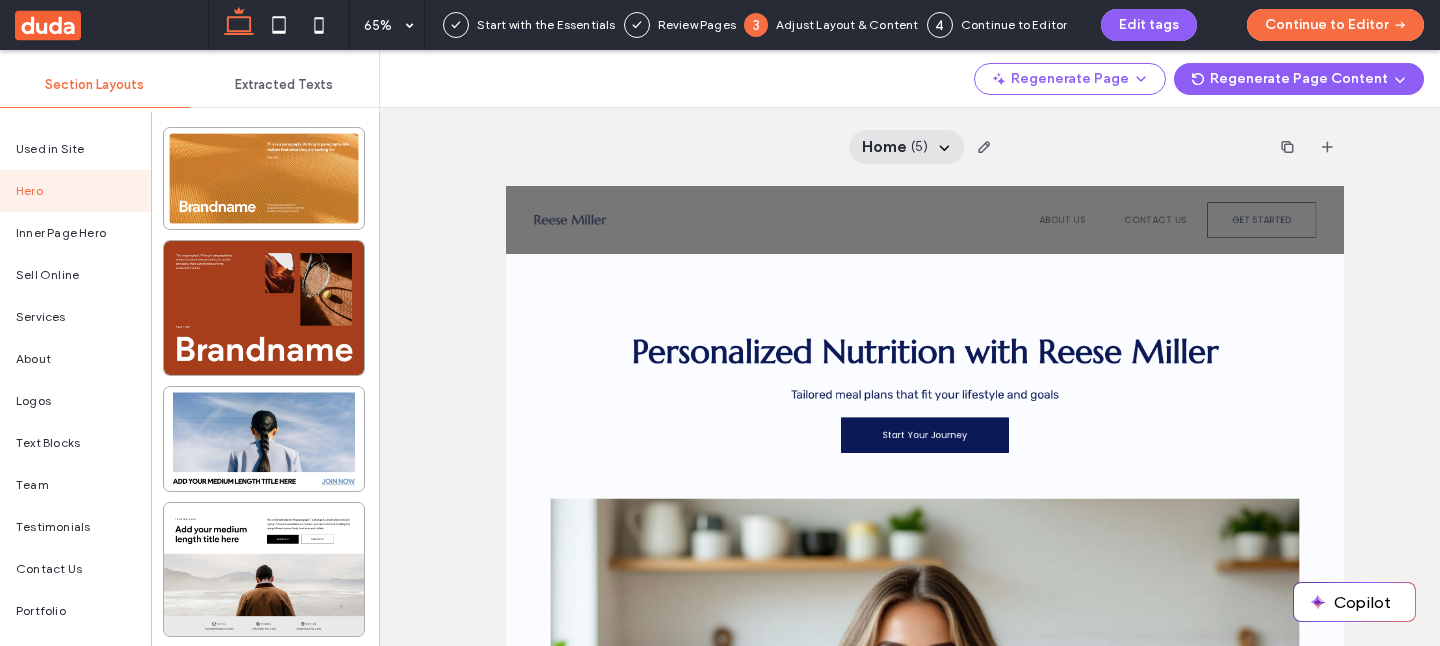 click on "Home" at bounding box center [883, 147] 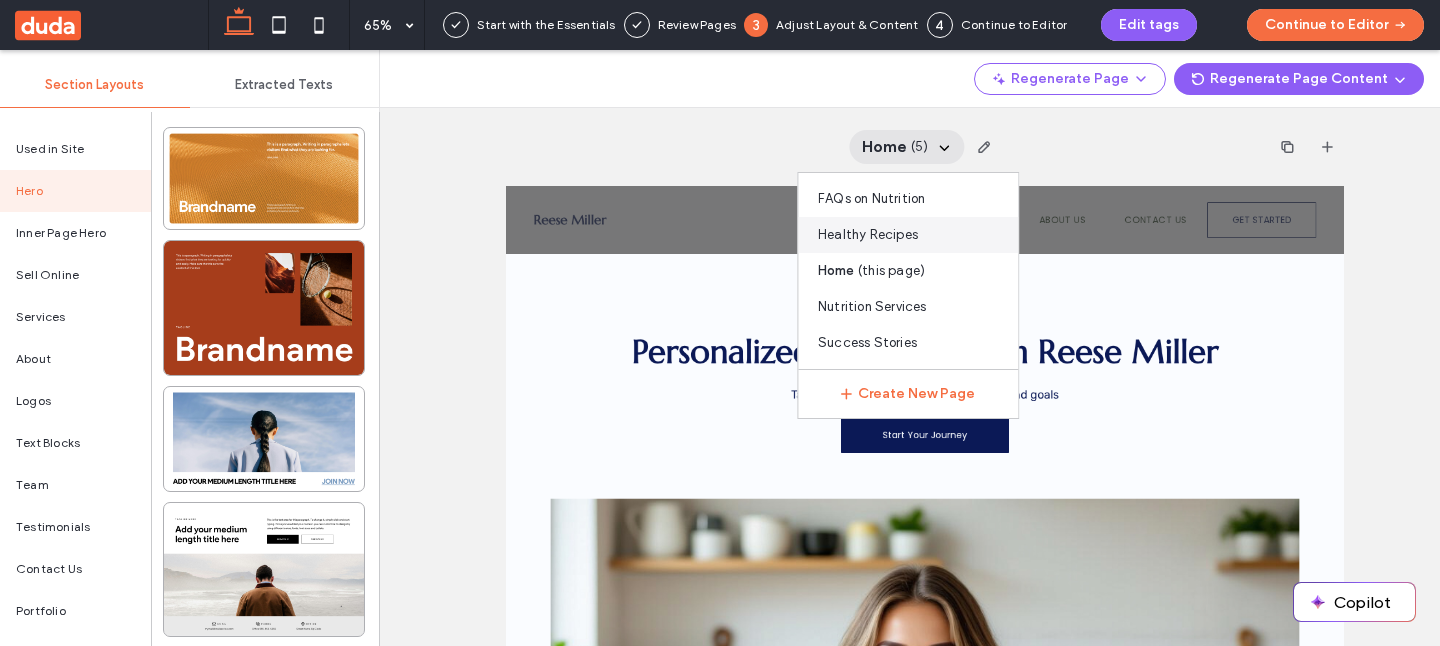 click on "Healthy Recipes" at bounding box center [908, 235] 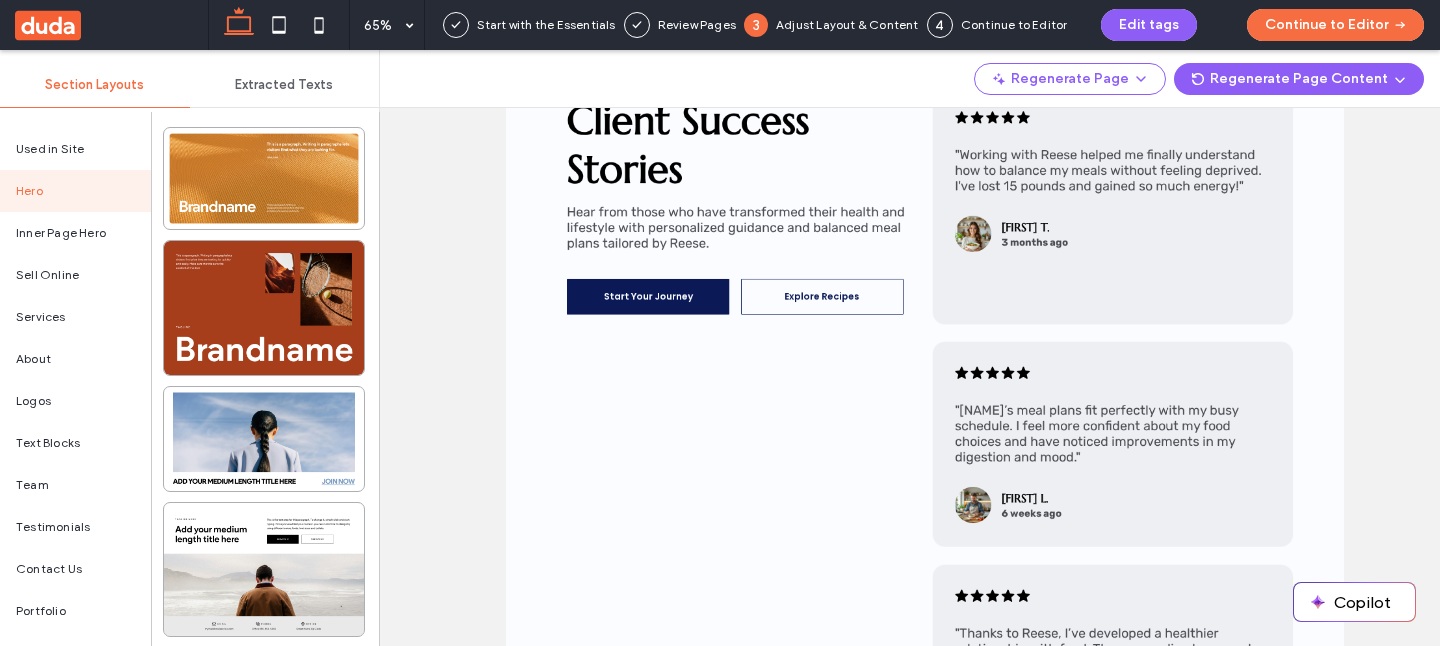 scroll, scrollTop: 0, scrollLeft: 0, axis: both 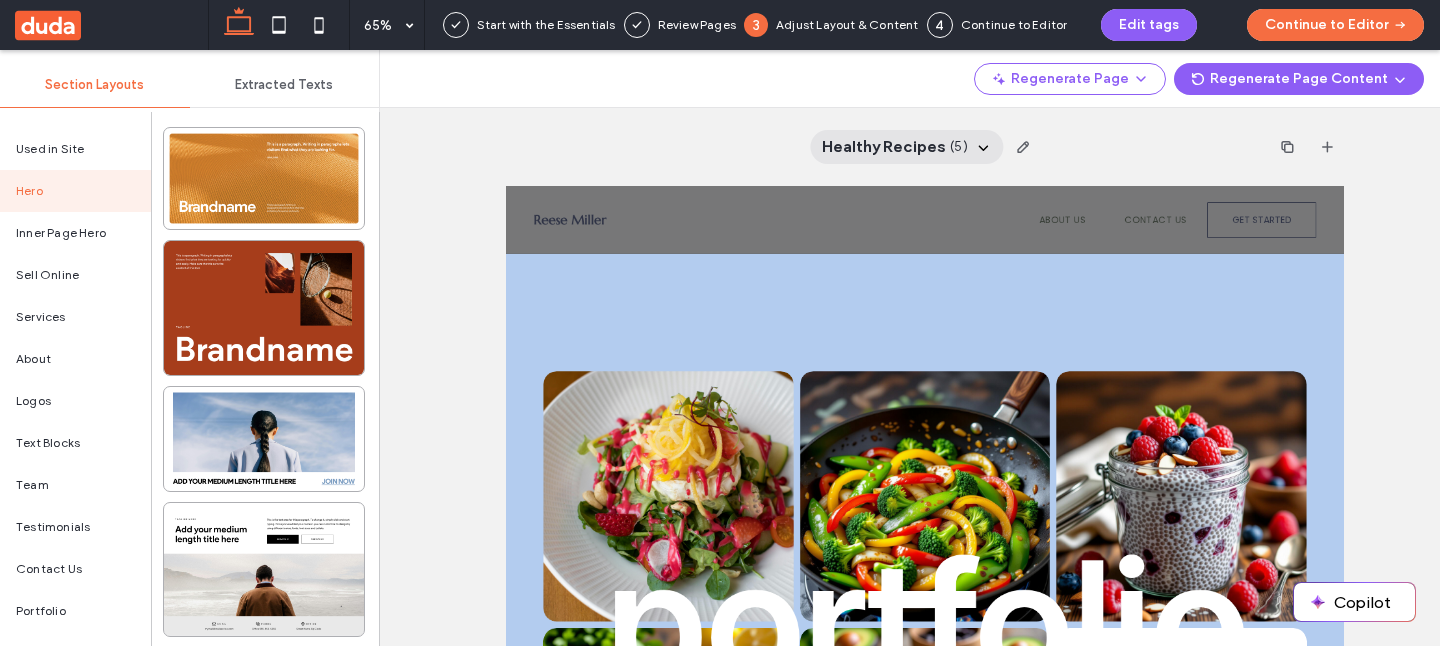 click on "Healthy Recipes ( 5 )" at bounding box center [907, 147] 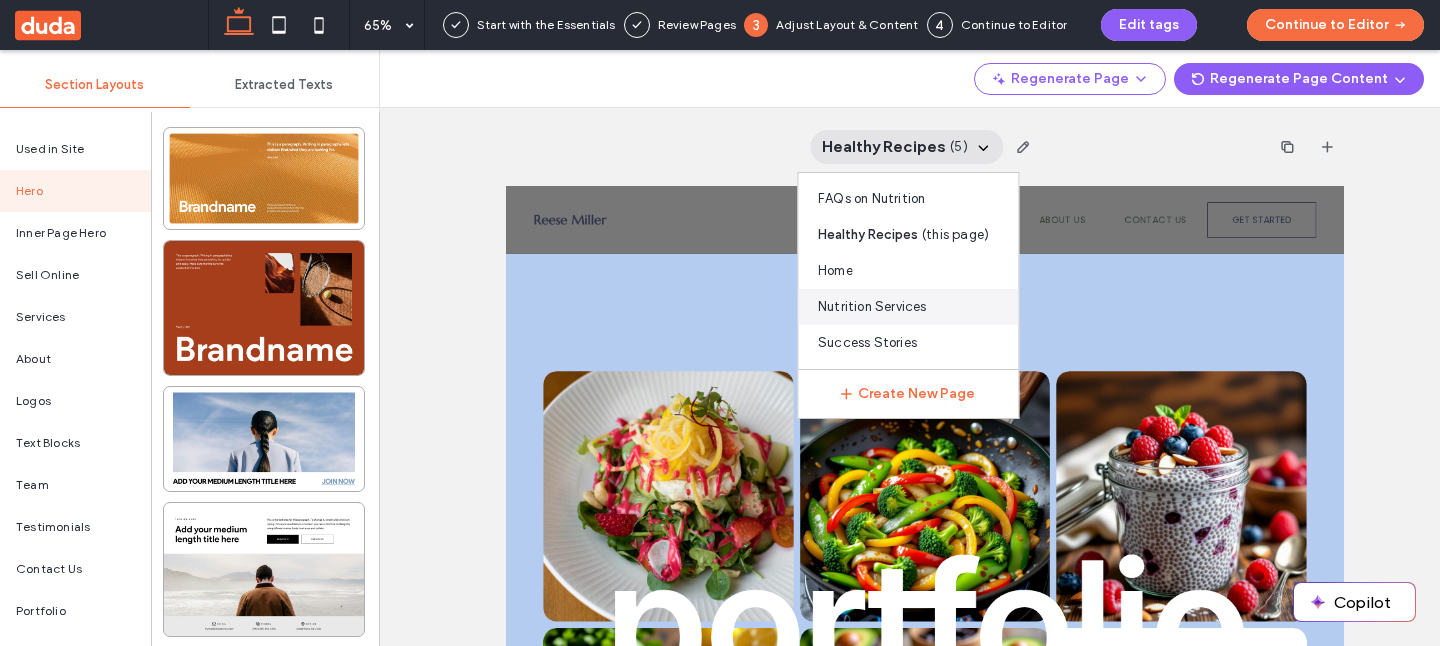 click on "Nutrition Services" at bounding box center [872, 307] 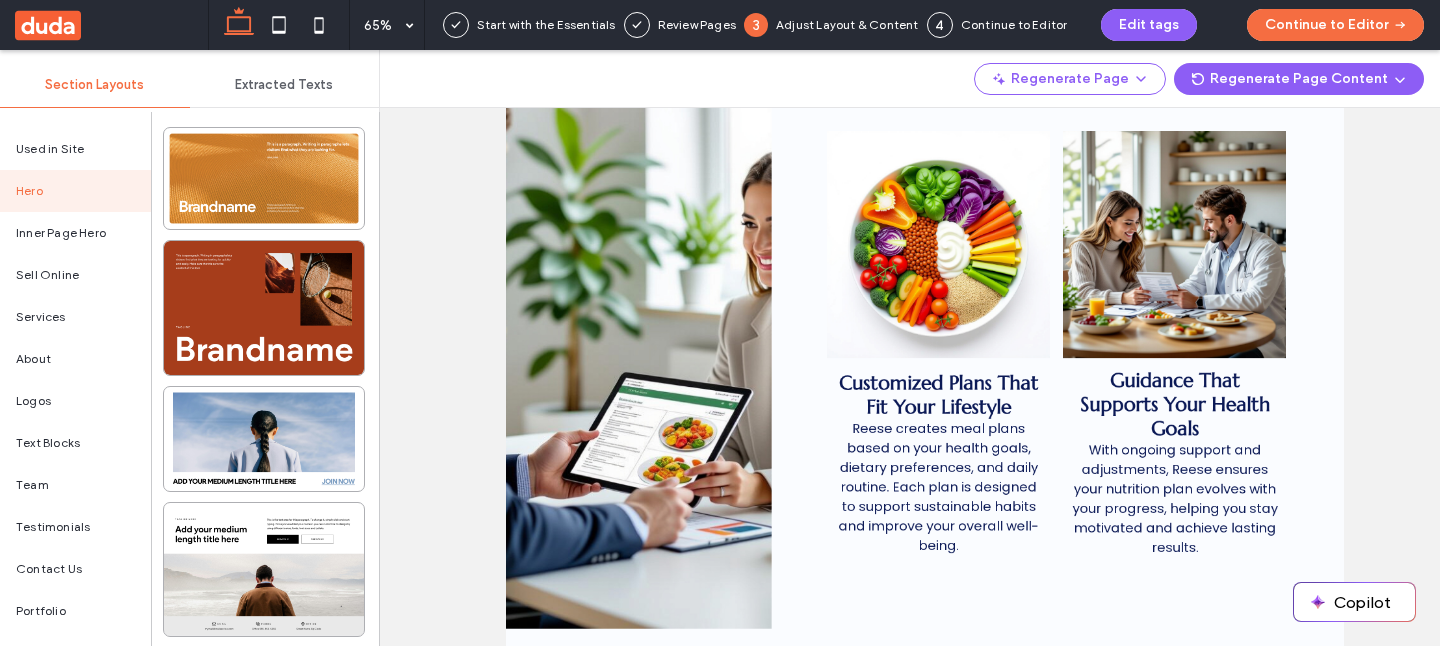 scroll, scrollTop: 0, scrollLeft: 0, axis: both 